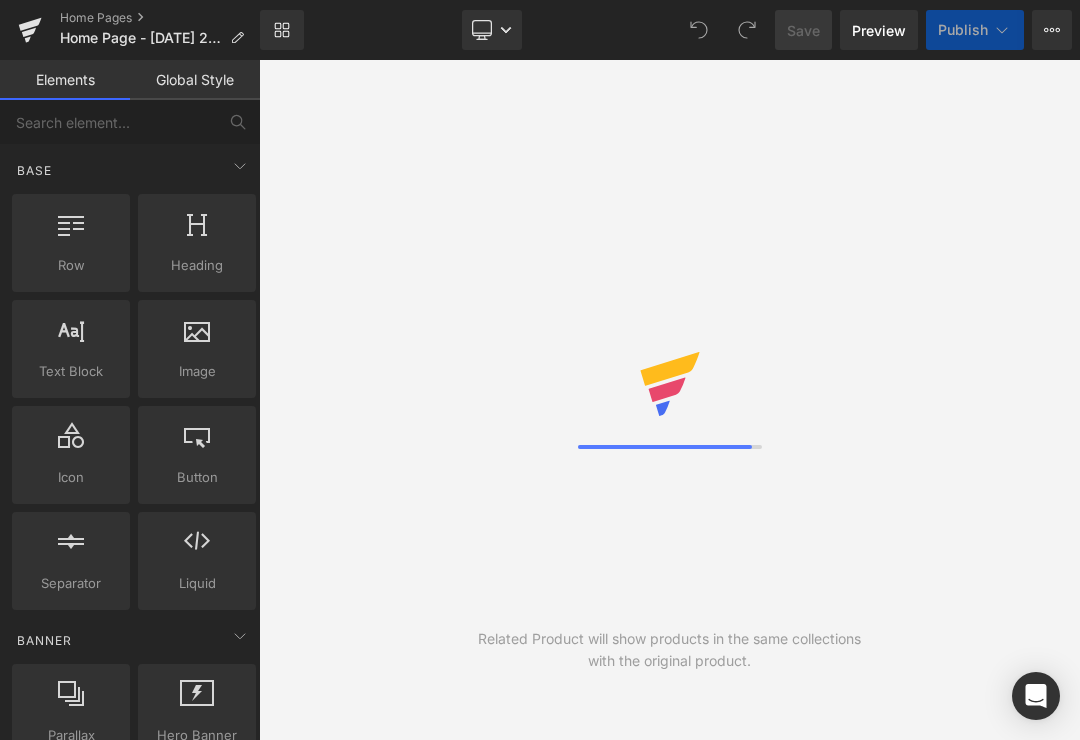 scroll, scrollTop: 0, scrollLeft: 0, axis: both 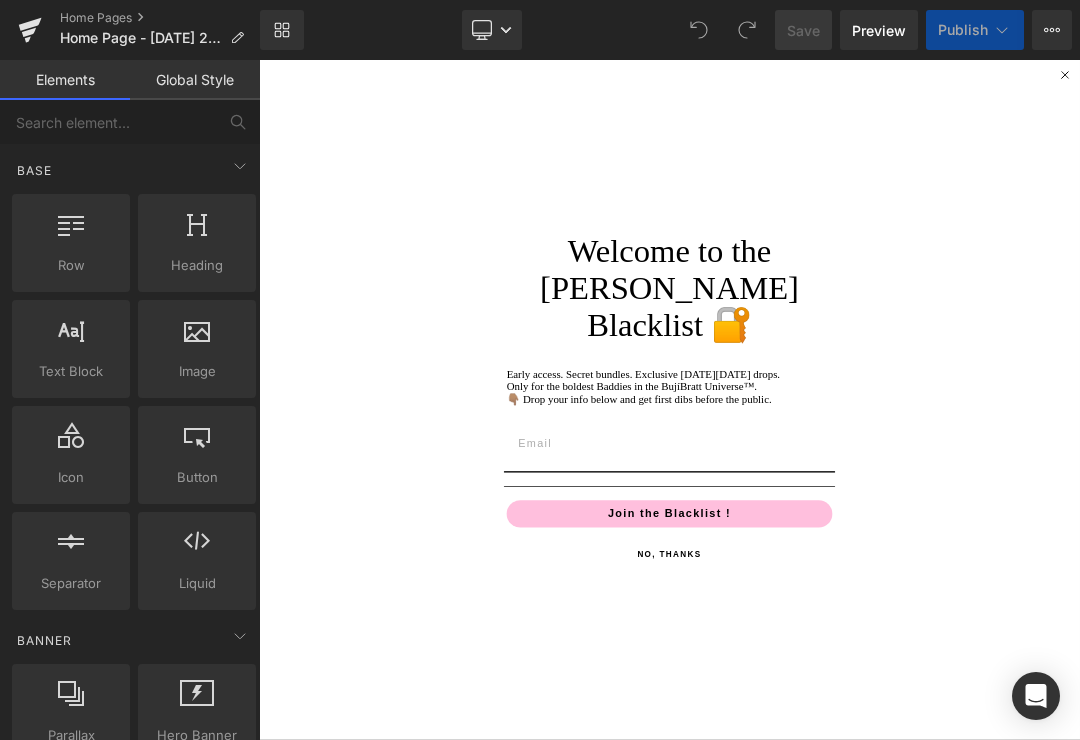 click on "Global Style" at bounding box center (195, 80) 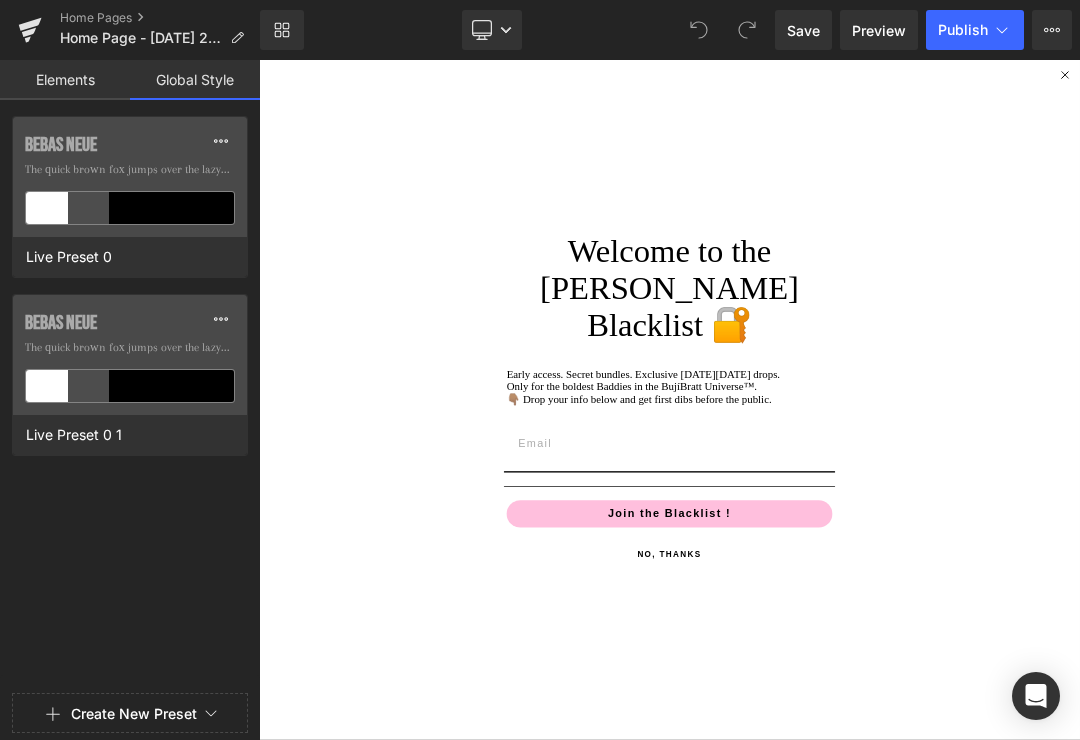 click 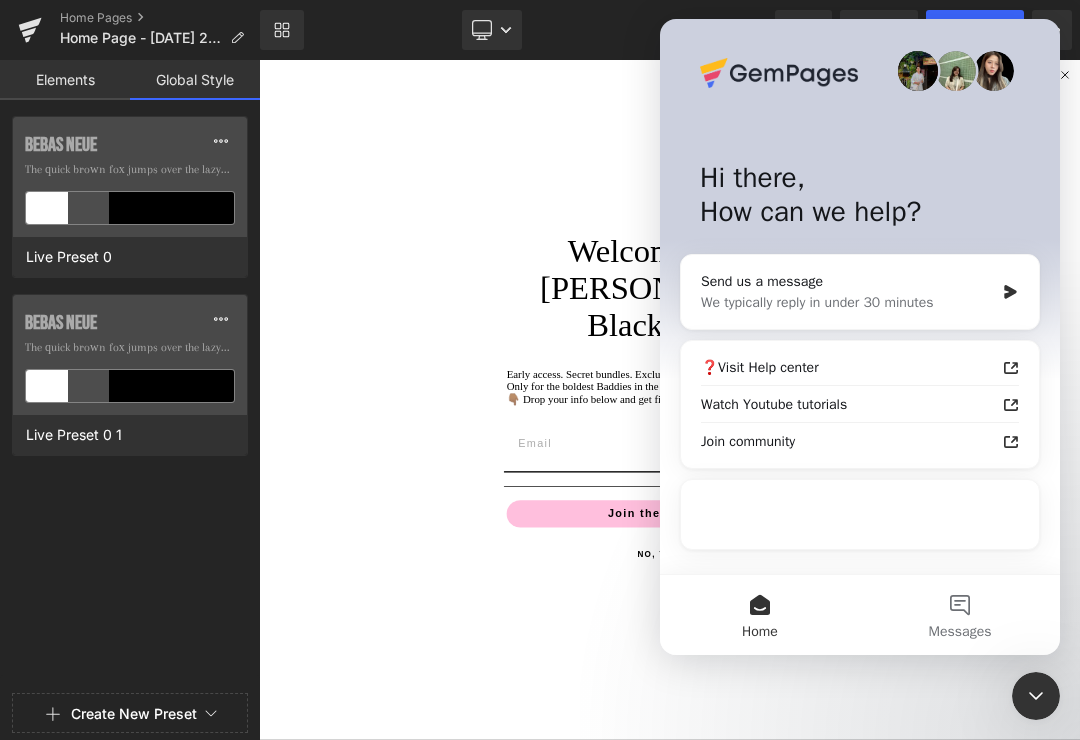 scroll, scrollTop: 0, scrollLeft: 0, axis: both 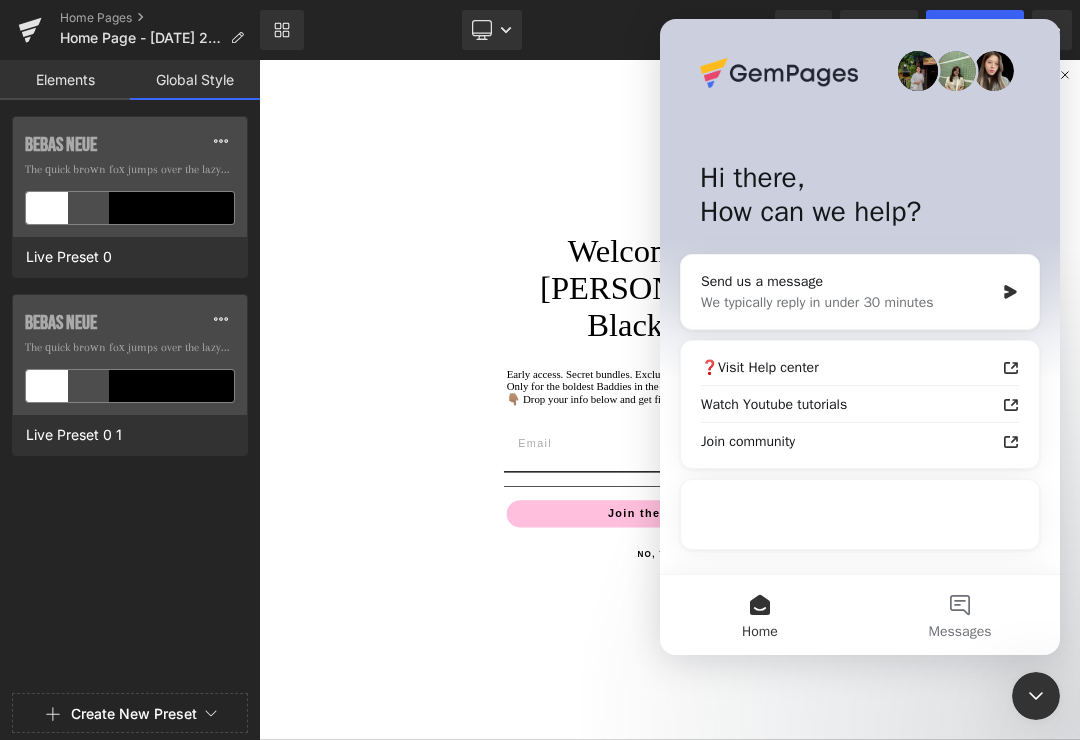 click on "Create New Preset" at bounding box center [130, 714] 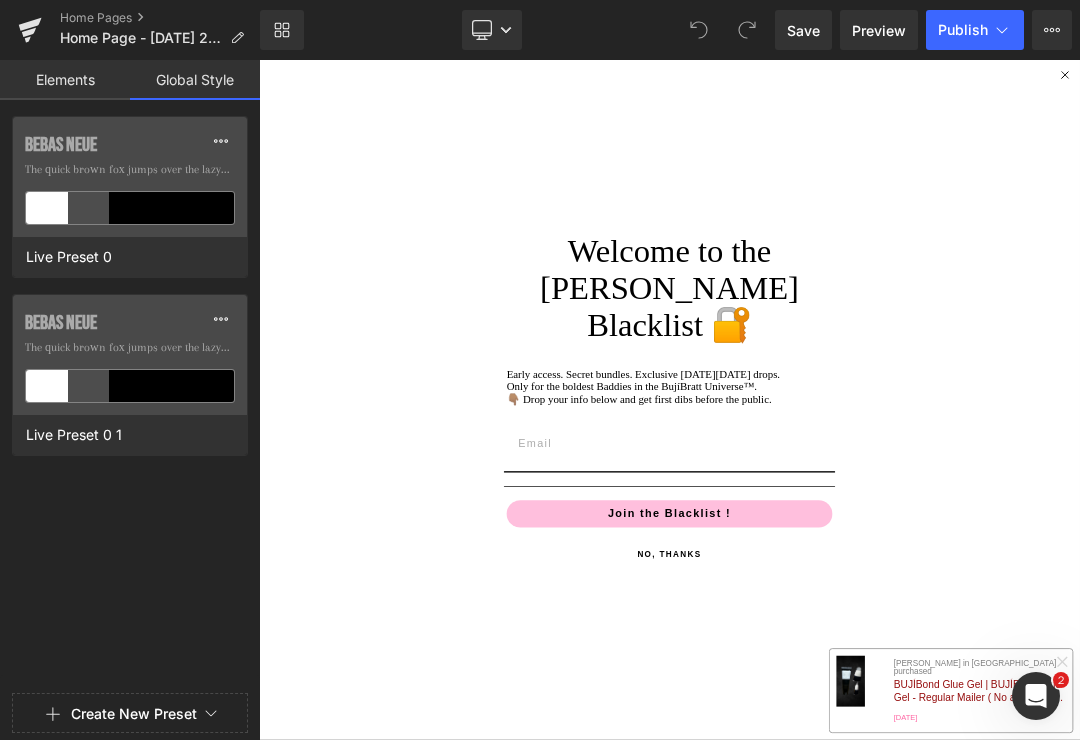 click on "Bebas Neue  The quick brown fox jumps over the lazy...  Live Preset 0 Bebas Neue  The quick brown fox jumps over the lazy...  Live Preset 0 1" at bounding box center (130, 401) 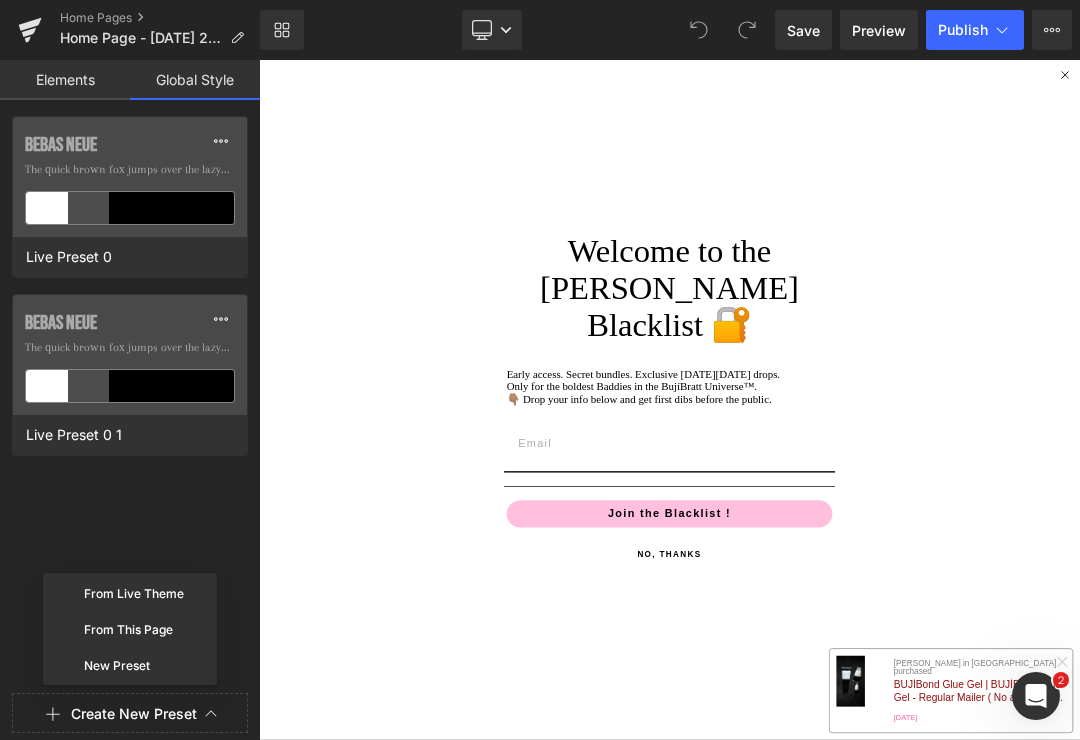 click on "Bebas Neue  The quick brown fox jumps over the lazy...  Live Preset 0 Bebas Neue  The quick brown fox jumps over the lazy...  Live Preset 0 1" at bounding box center (130, 401) 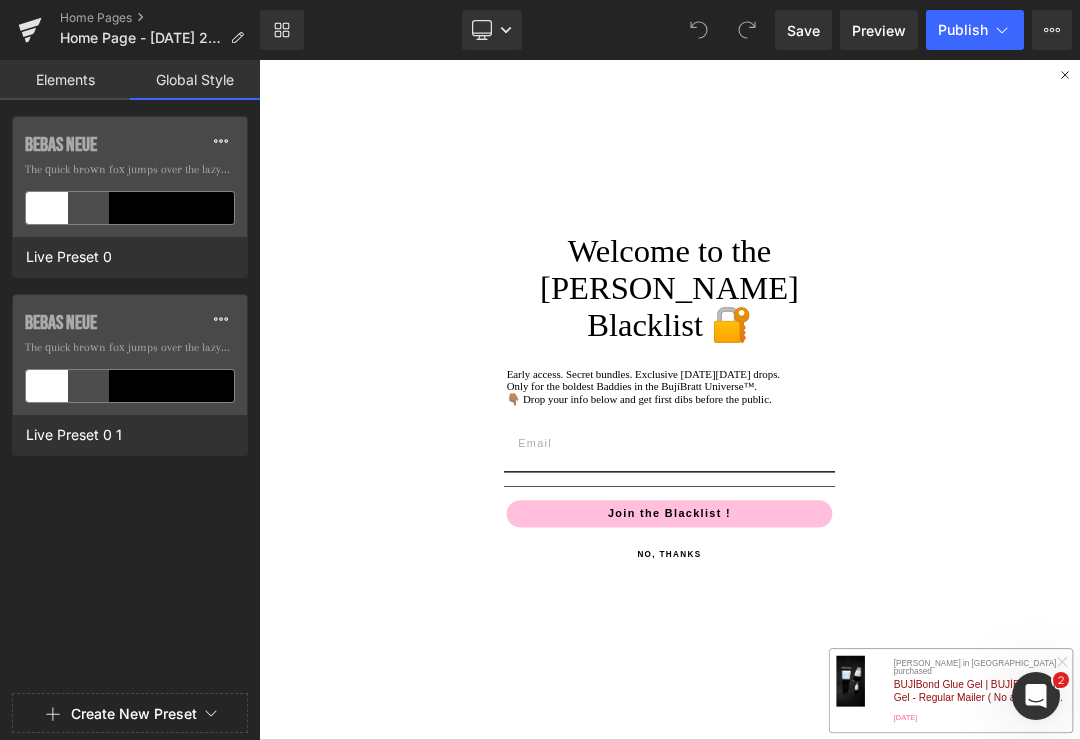 click on "Create New Preset" at bounding box center [134, 714] 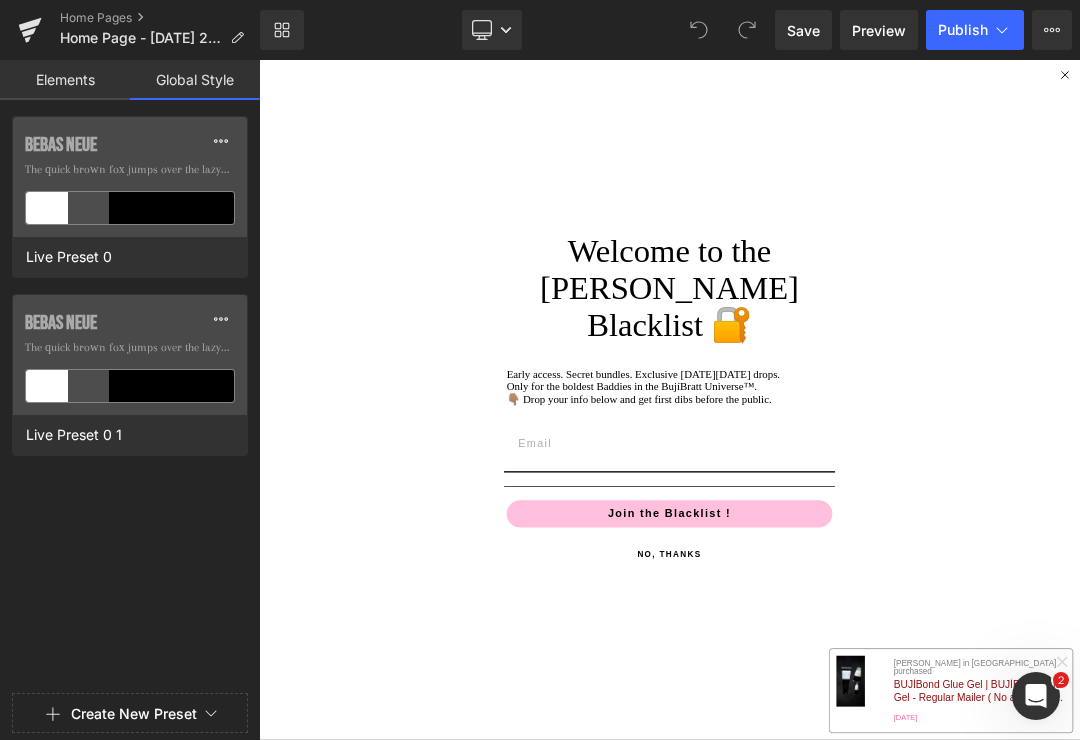 click 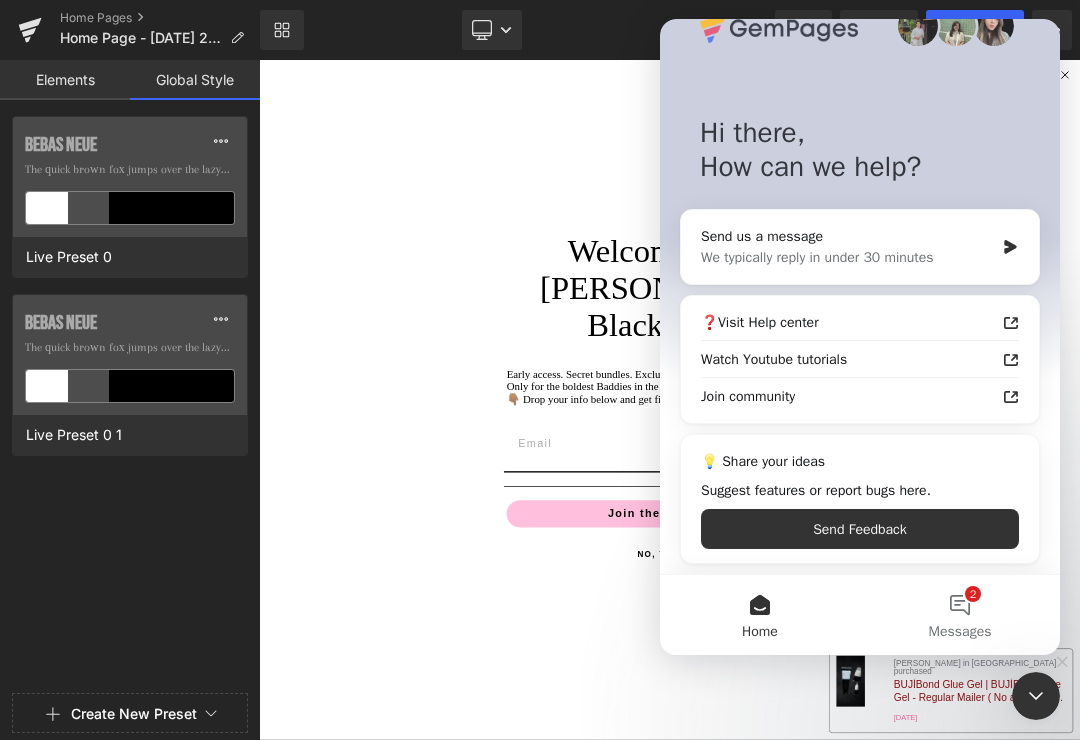 scroll, scrollTop: 45, scrollLeft: 0, axis: vertical 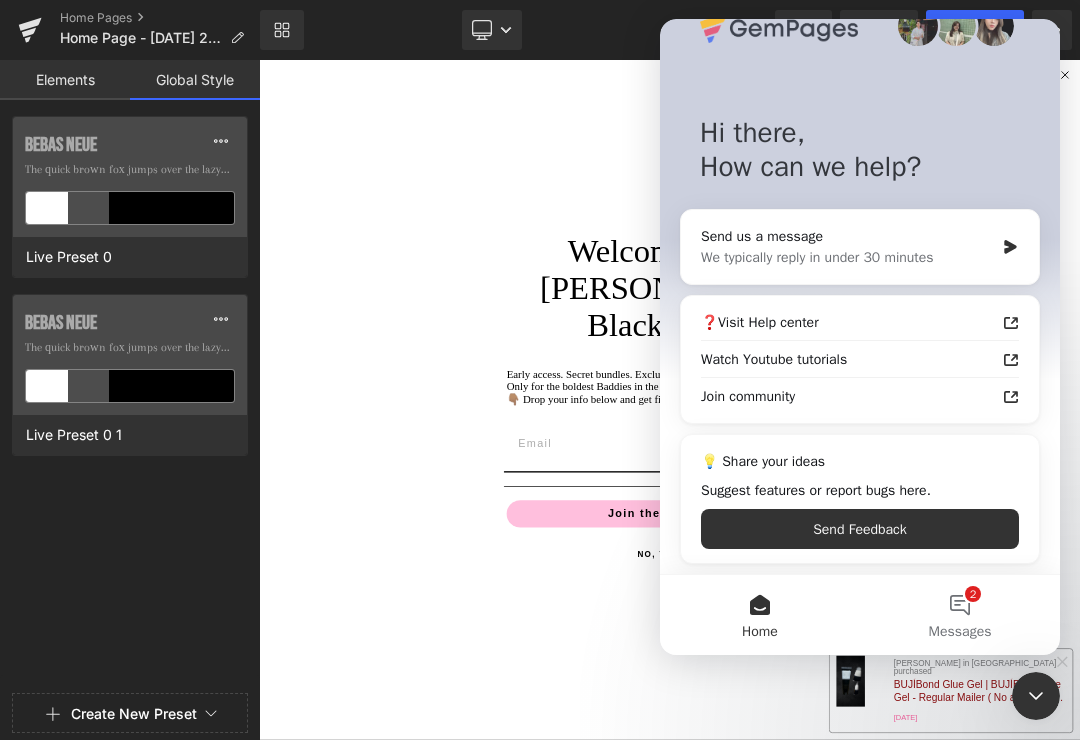 click on "2 Messages" at bounding box center [960, 615] 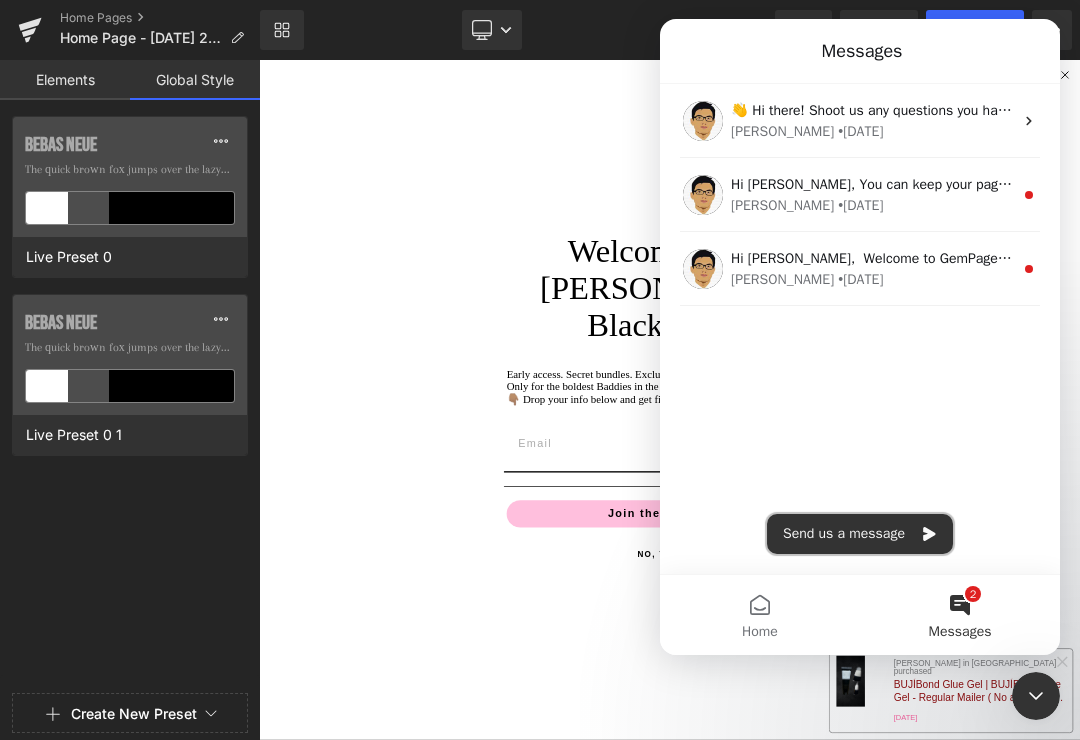 click on "Send us a message" at bounding box center (860, 534) 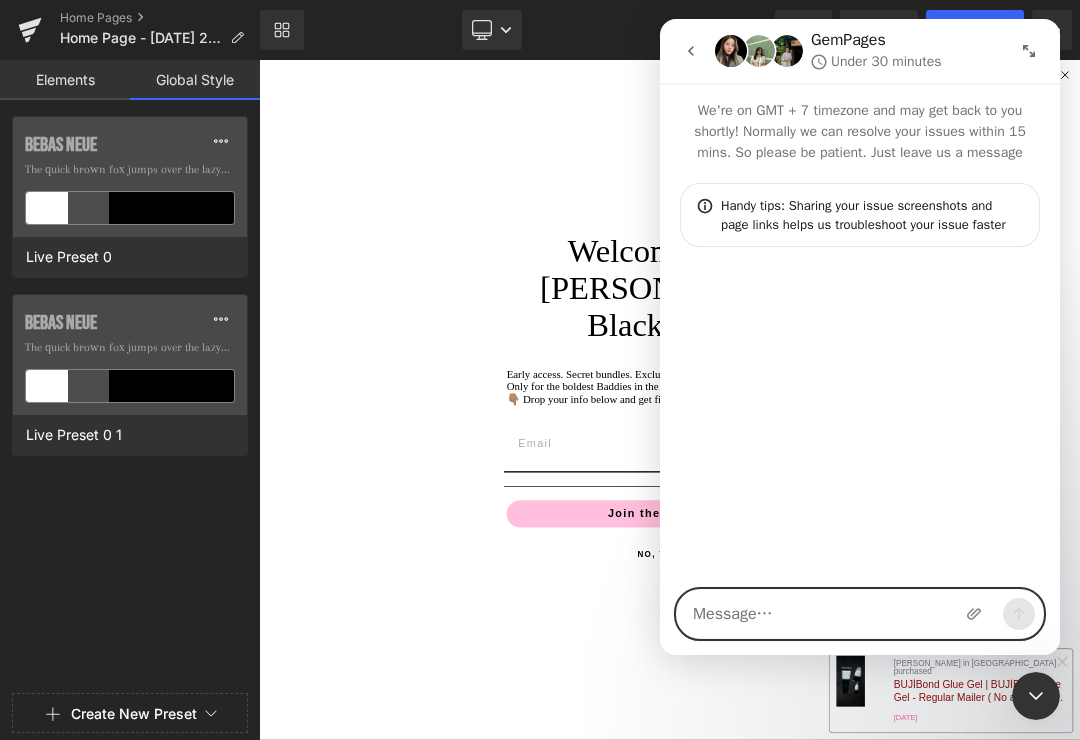 click at bounding box center [860, 614] 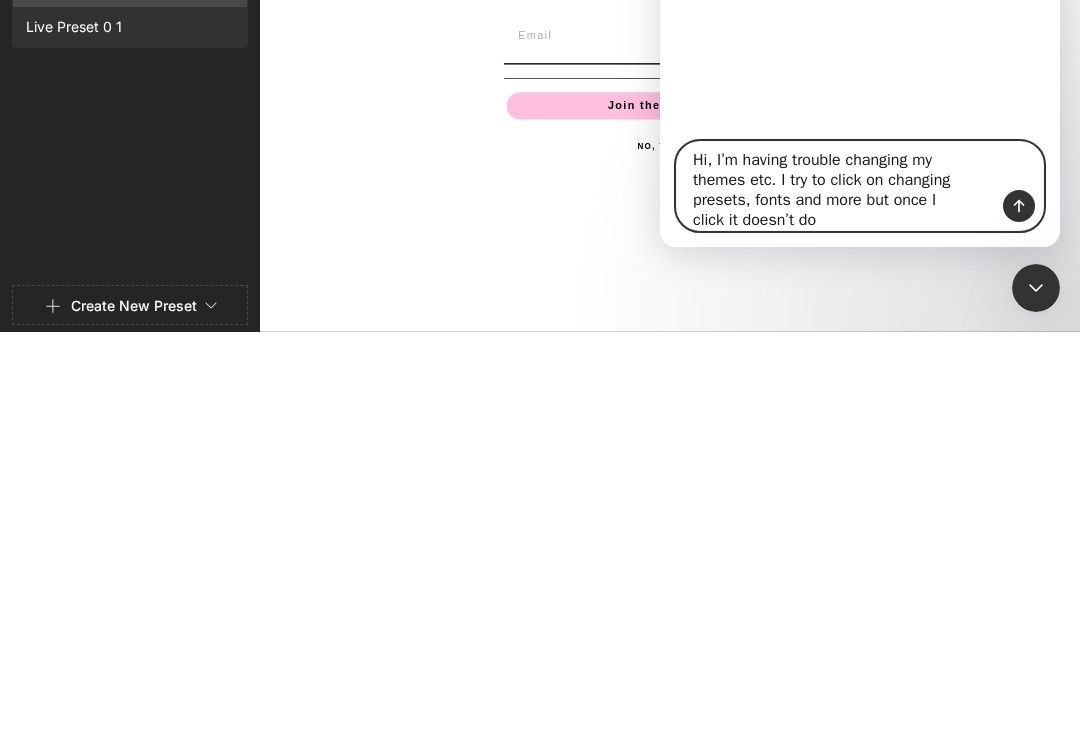 scroll, scrollTop: 0, scrollLeft: 0, axis: both 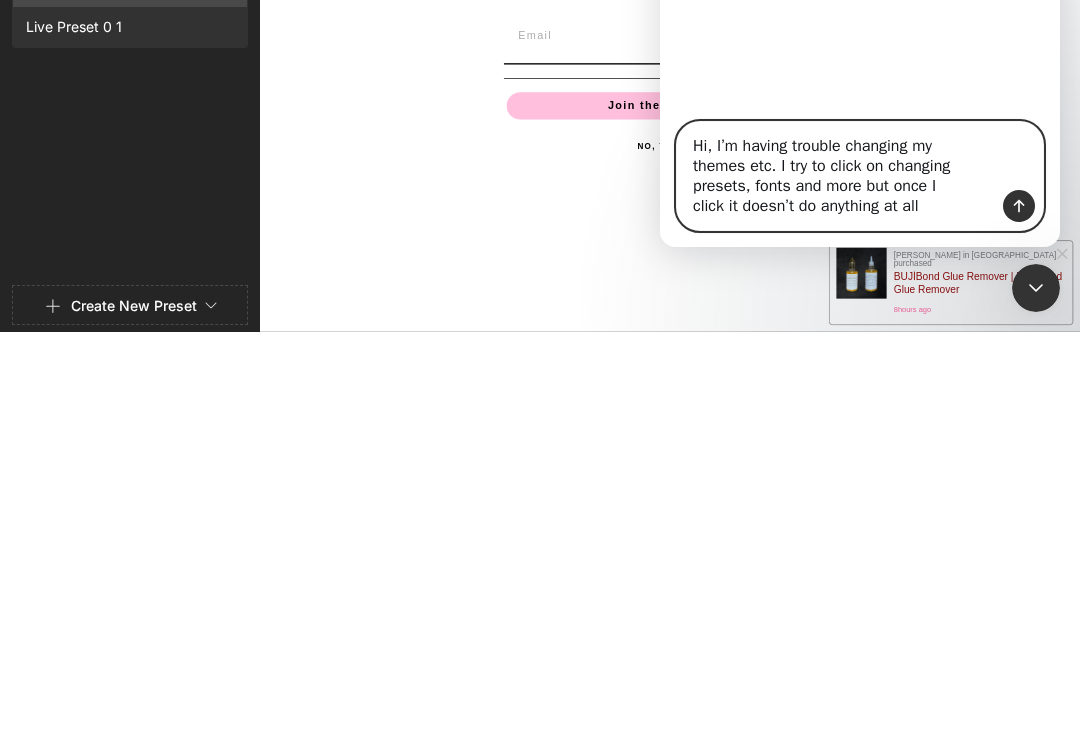 type on "Hi, I’m having trouble changing my themes etc. I try to click on changing presets, fonts and more but once I click it doesn’t do anything at all" 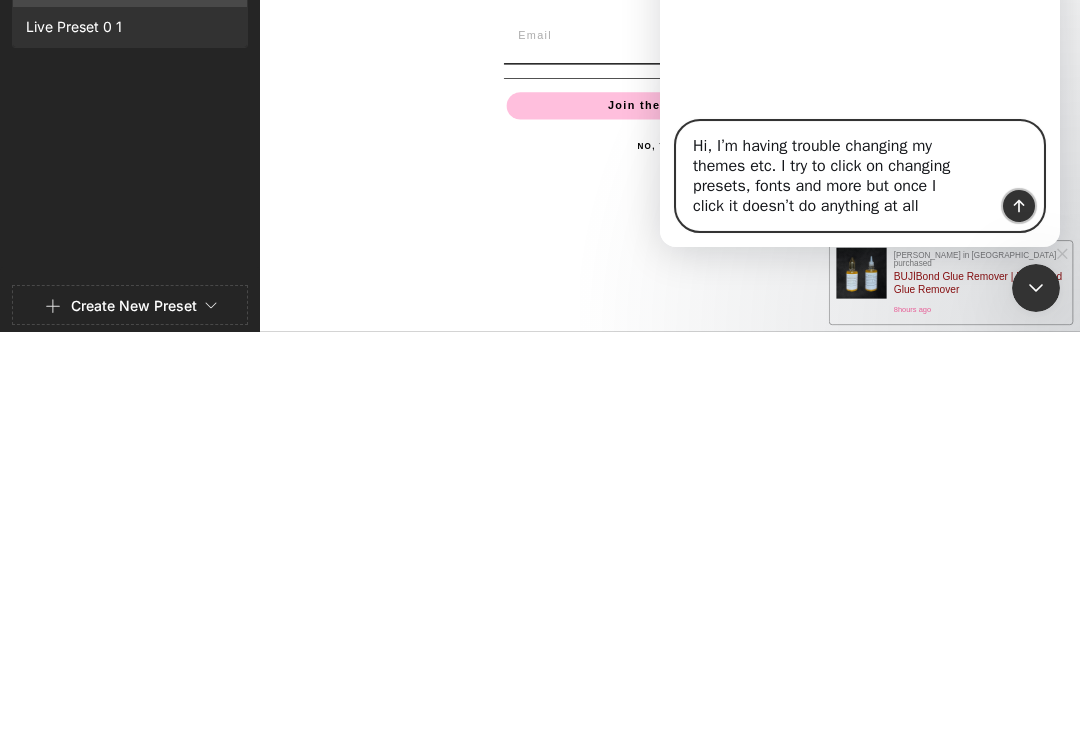 click at bounding box center (1019, 206) 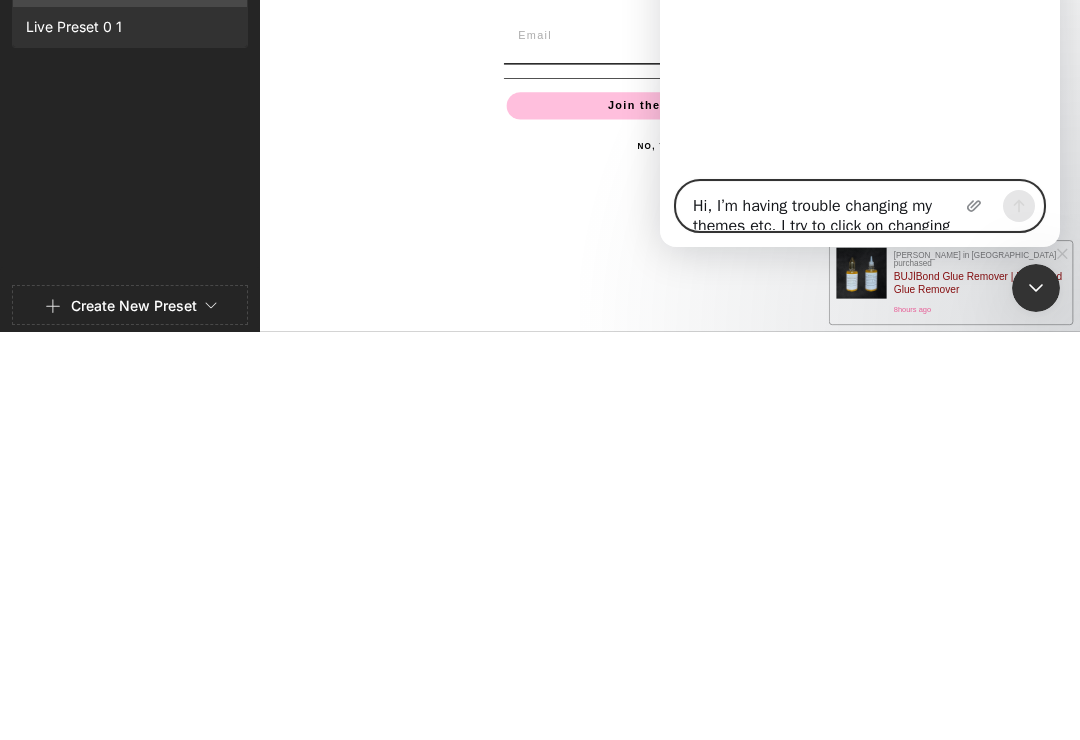 type 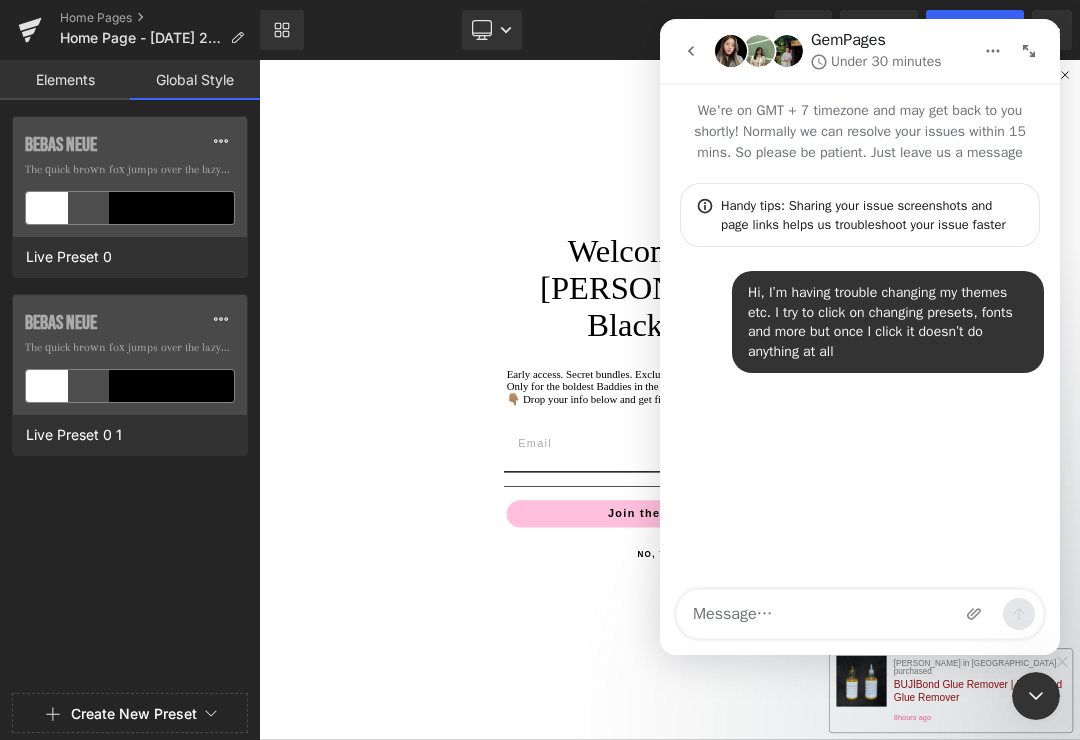 click 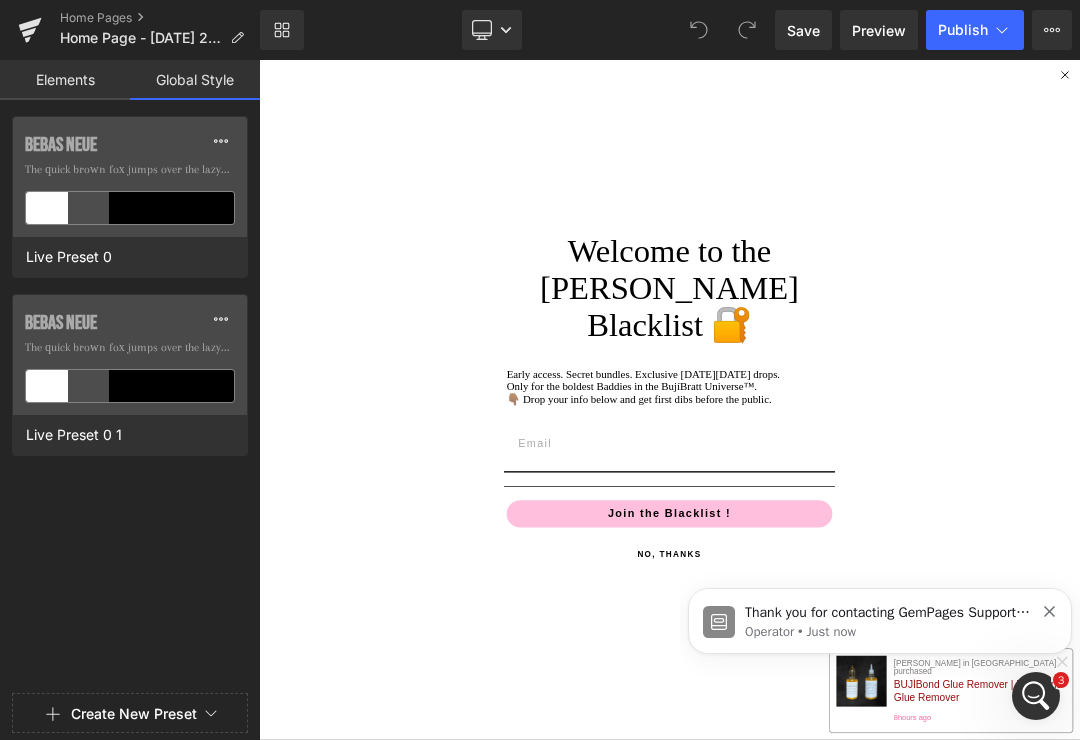 scroll, scrollTop: 0, scrollLeft: 0, axis: both 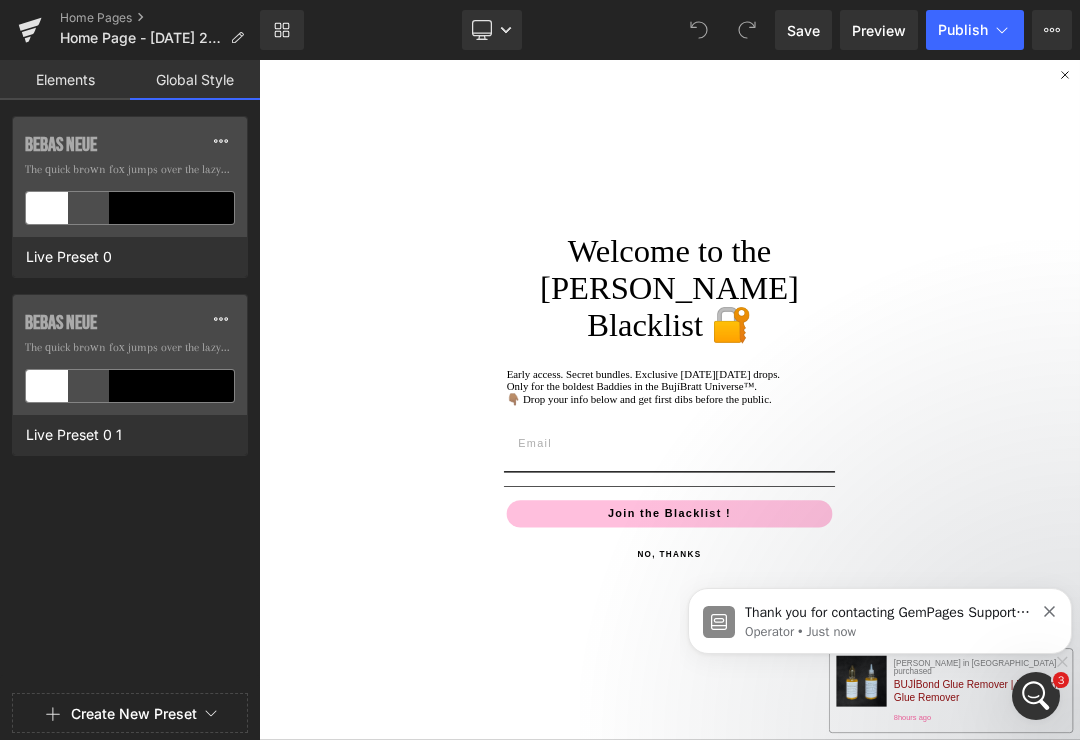 click on "NO, THANKS" at bounding box center (864, 789) 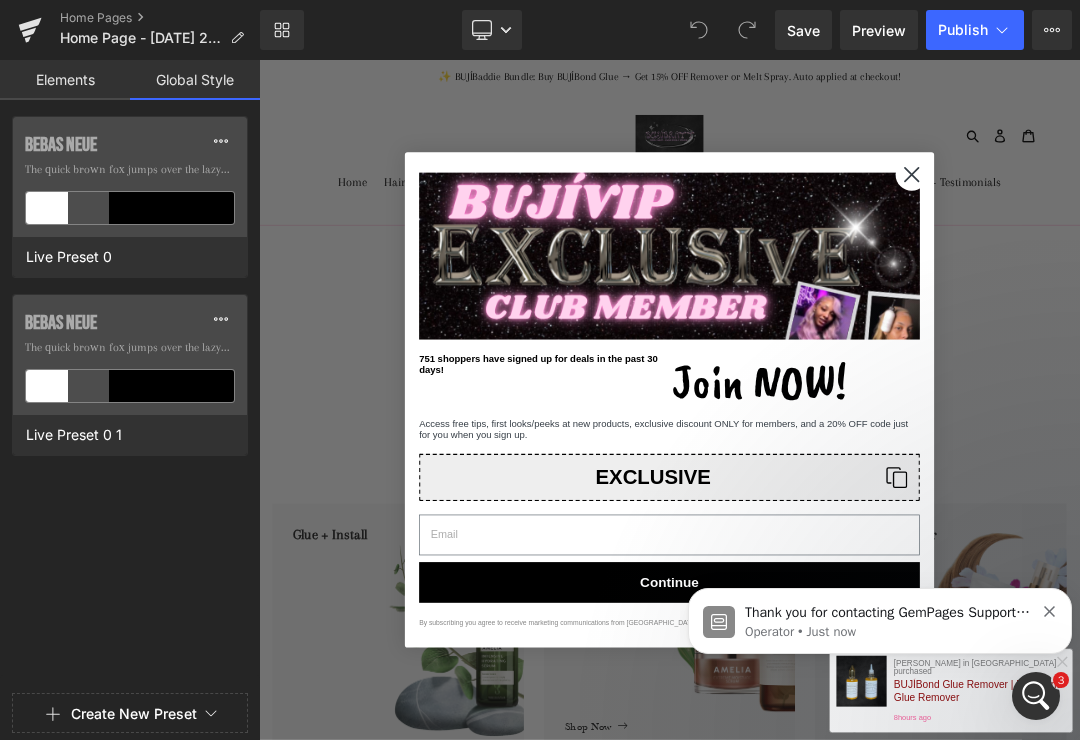 click on "Operator • Just now" at bounding box center [889, 632] 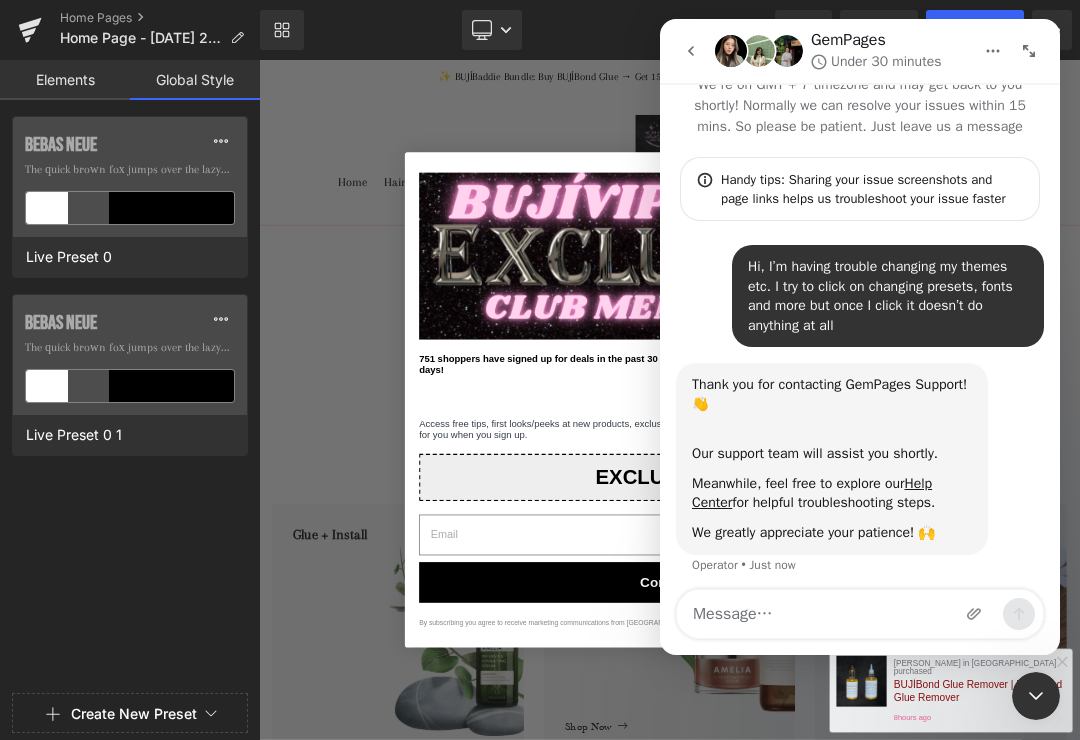 scroll, scrollTop: 26, scrollLeft: 0, axis: vertical 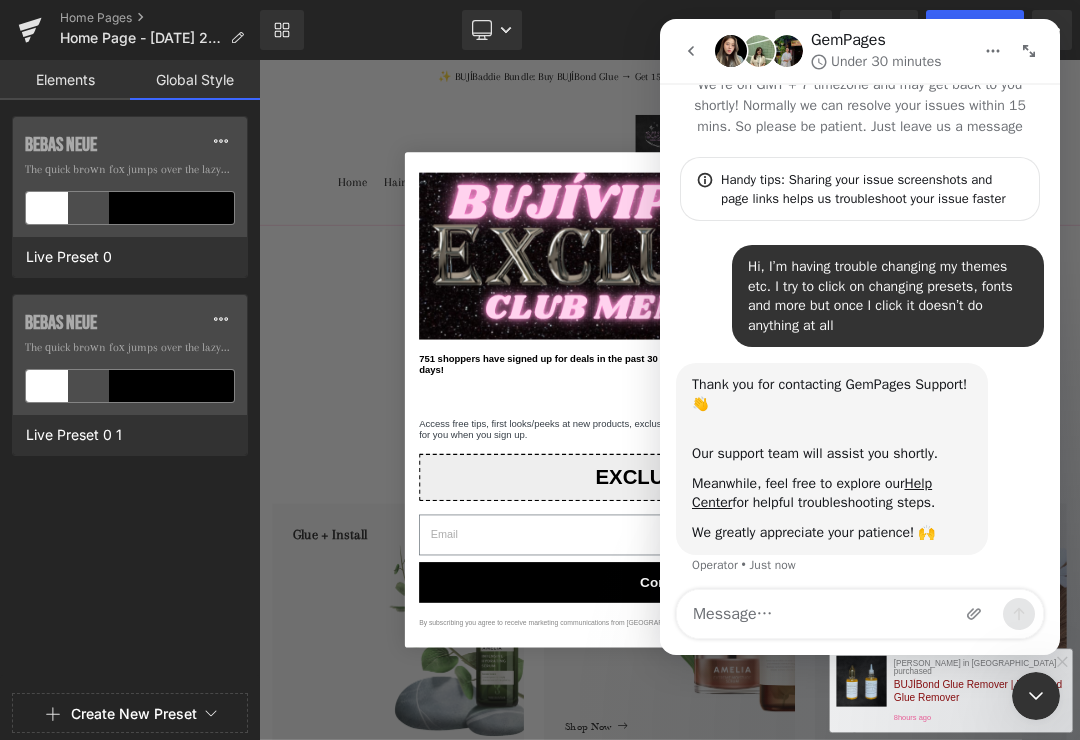 click at bounding box center (1036, 696) 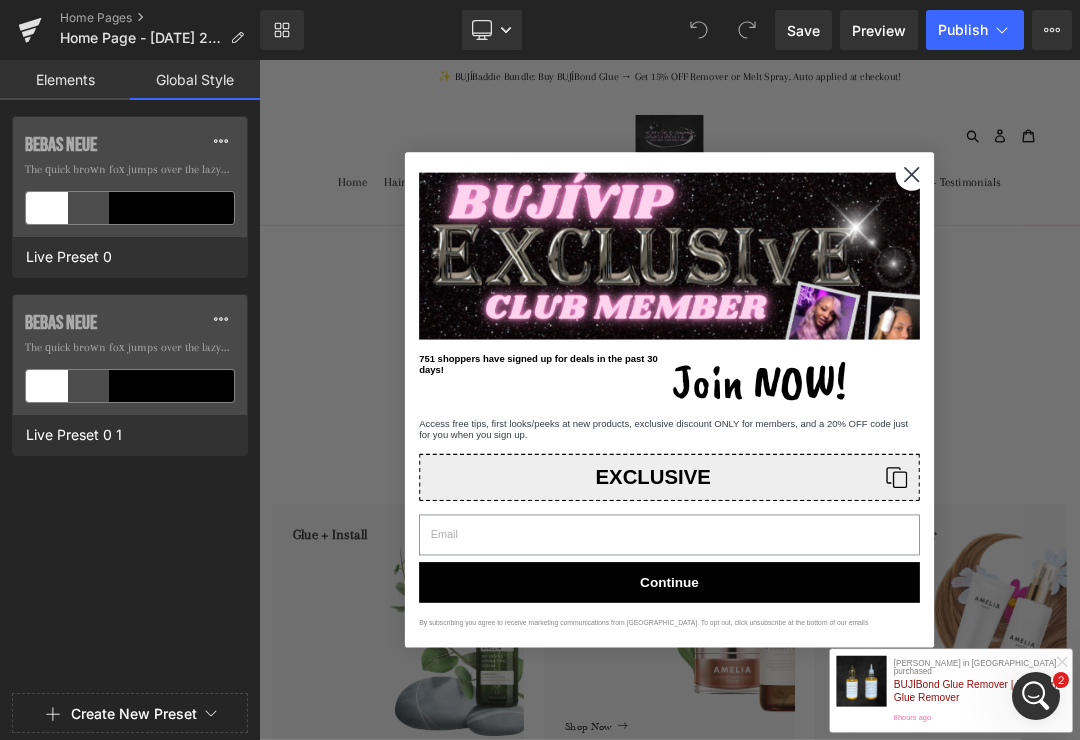 click 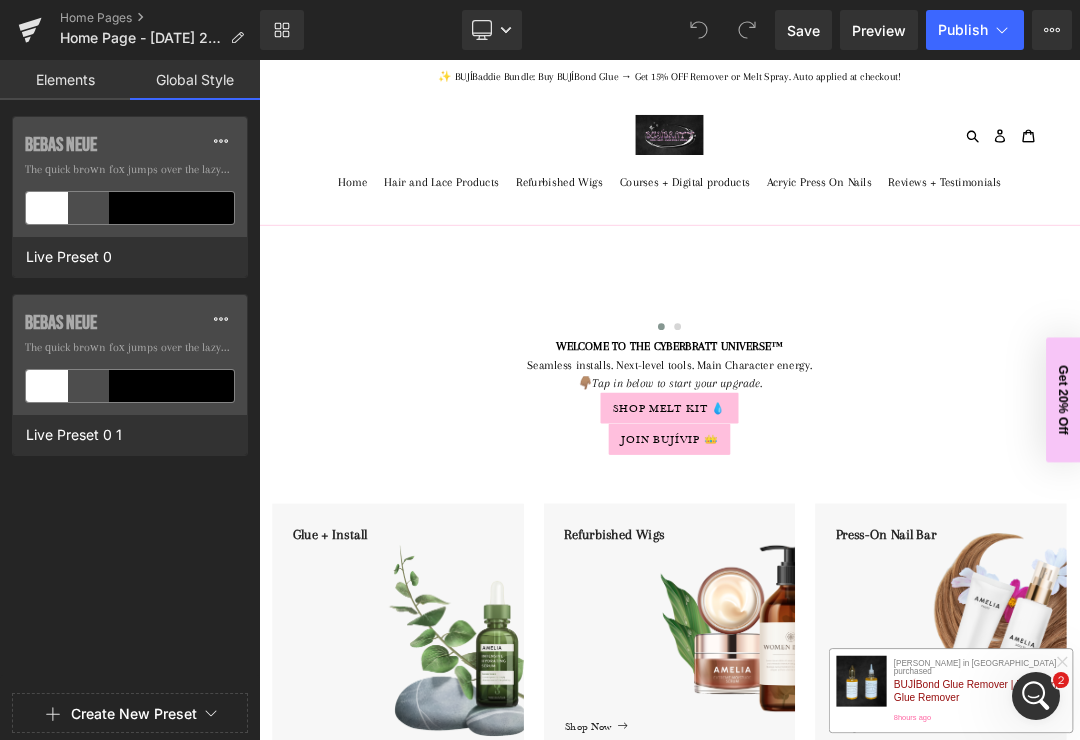 click 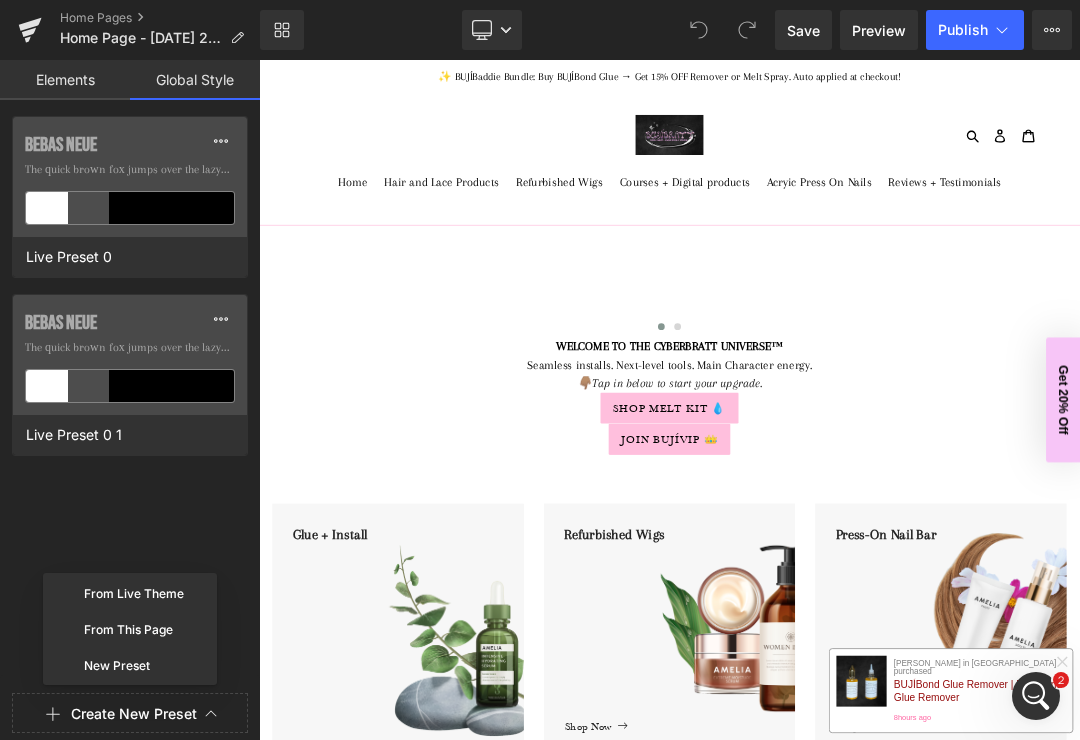 click on "Create New Preset" at bounding box center [130, 714] 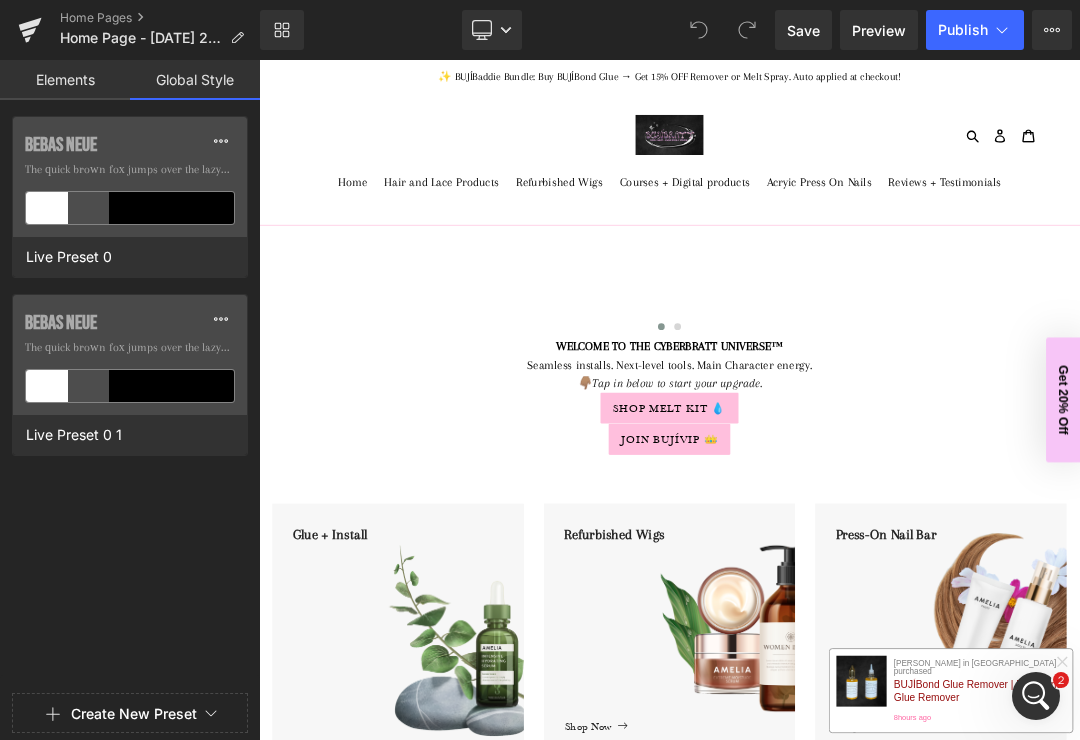 click 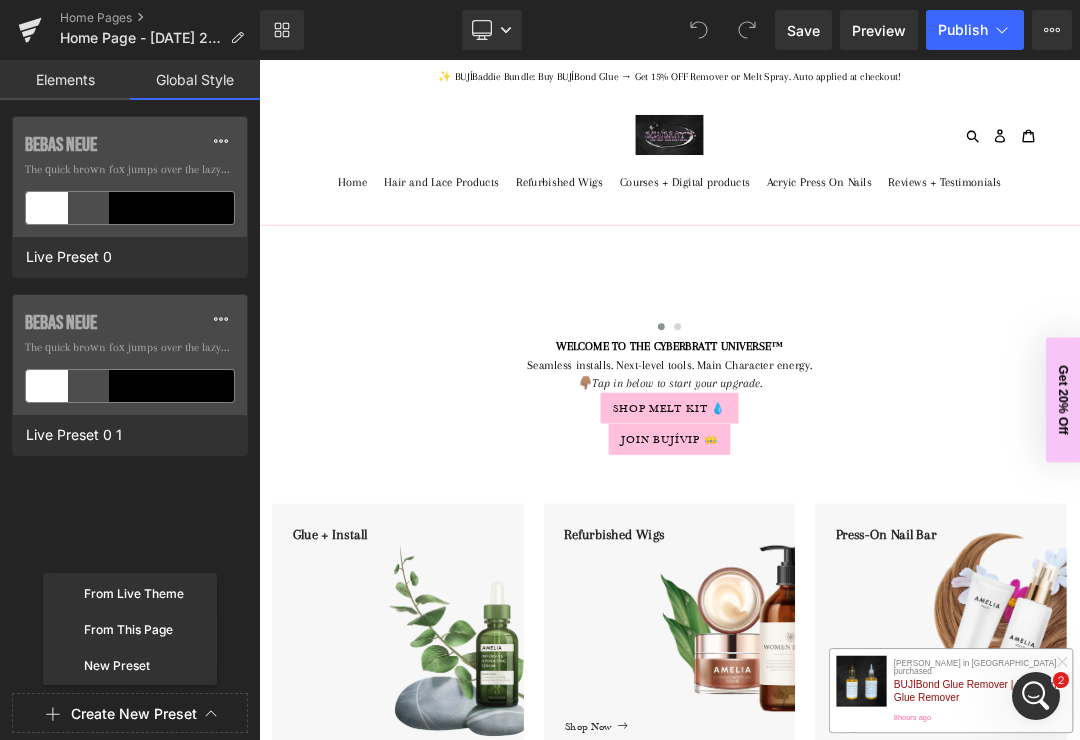 click on "Create New Preset" at bounding box center [130, 714] 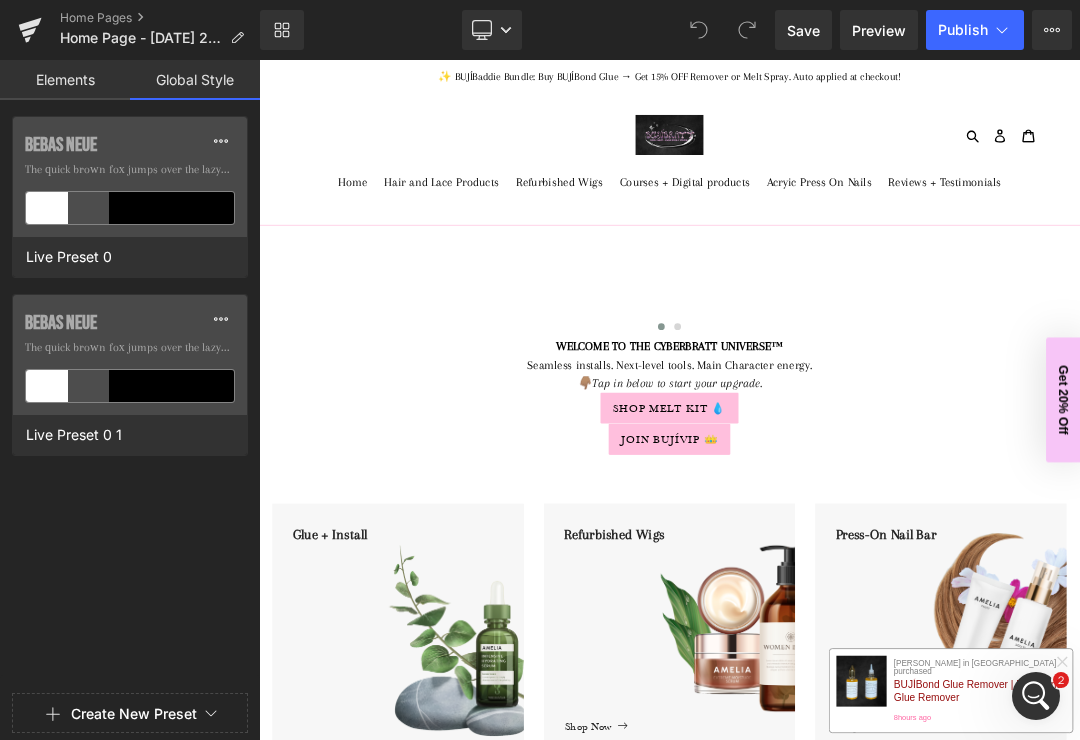 click on "Create New Preset" at bounding box center (130, 714) 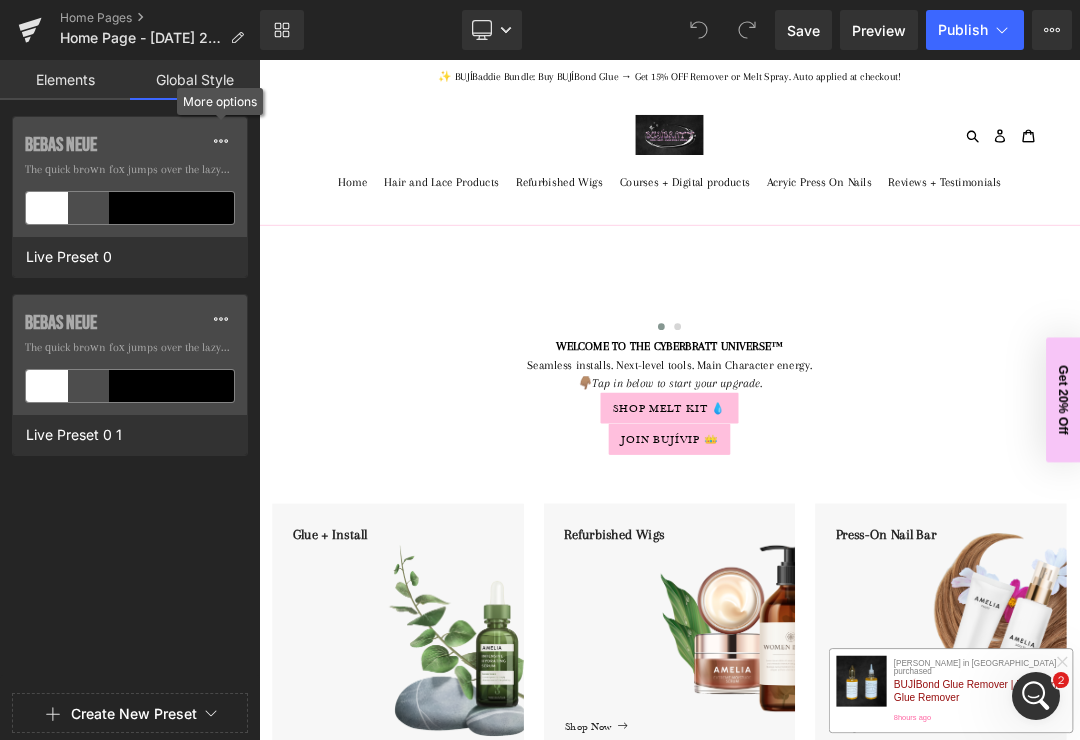 click on "Bebas Neue  The quick brown fox jumps over the lazy...  Live Preset 0 1" 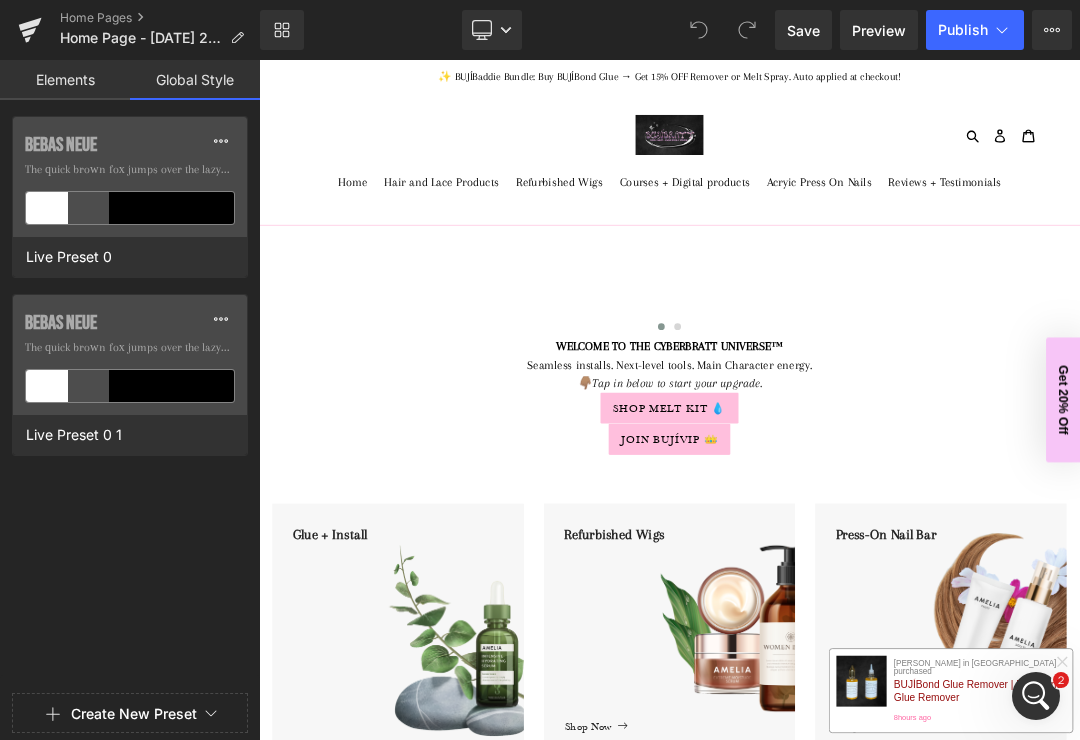 click 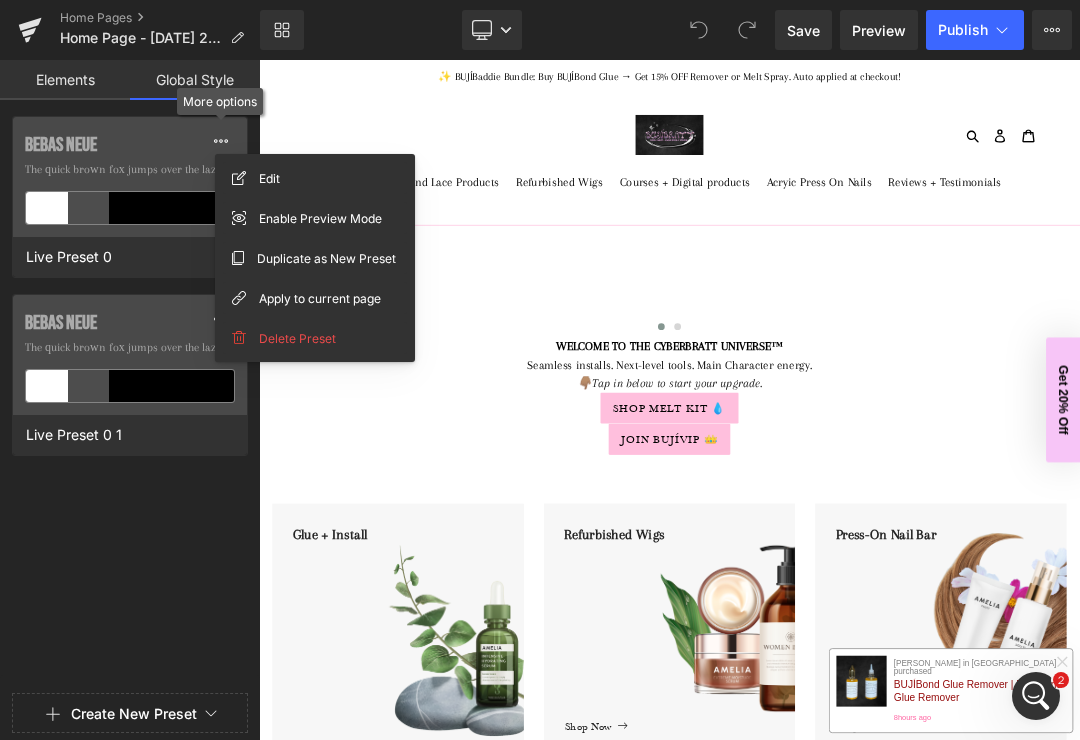 click on "The quick brown fox jumps over the lazy..." at bounding box center [130, 170] 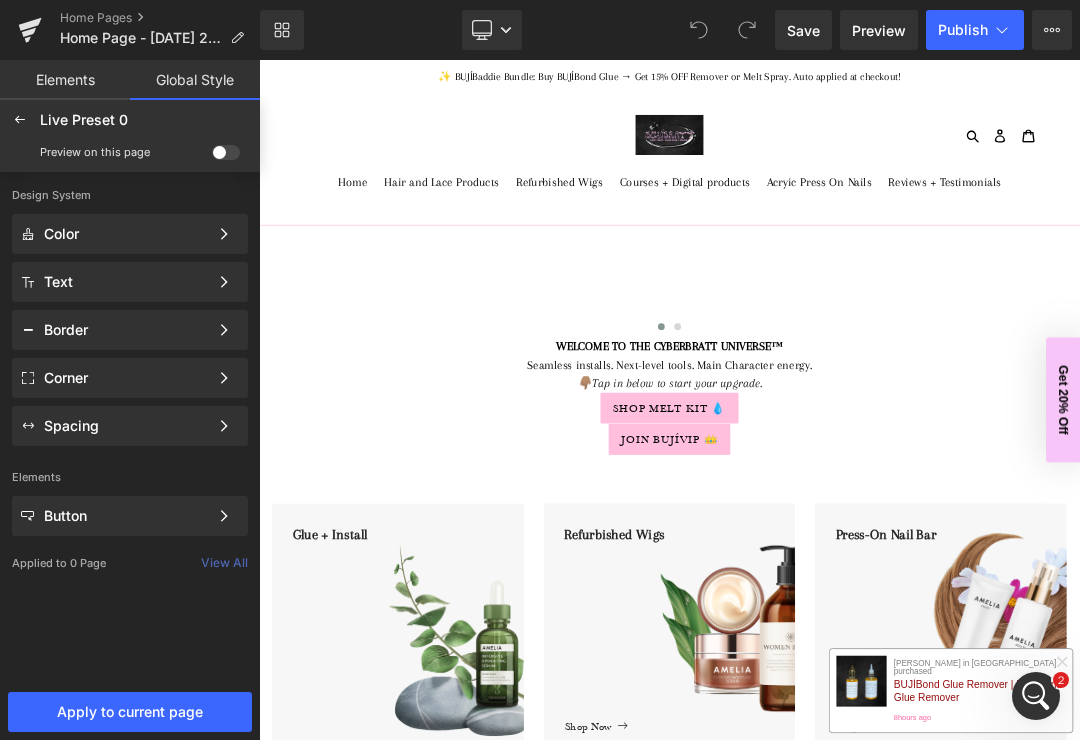 click on "Design System" at bounding box center (130, 193) 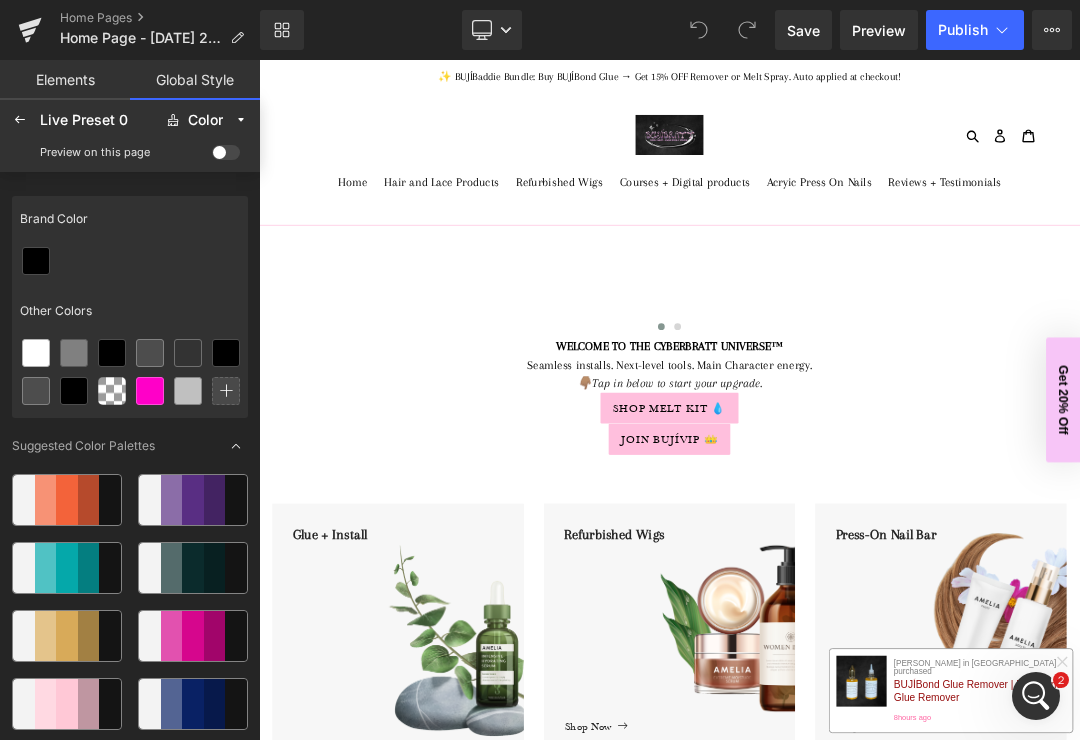click on "Color" at bounding box center [205, 120] 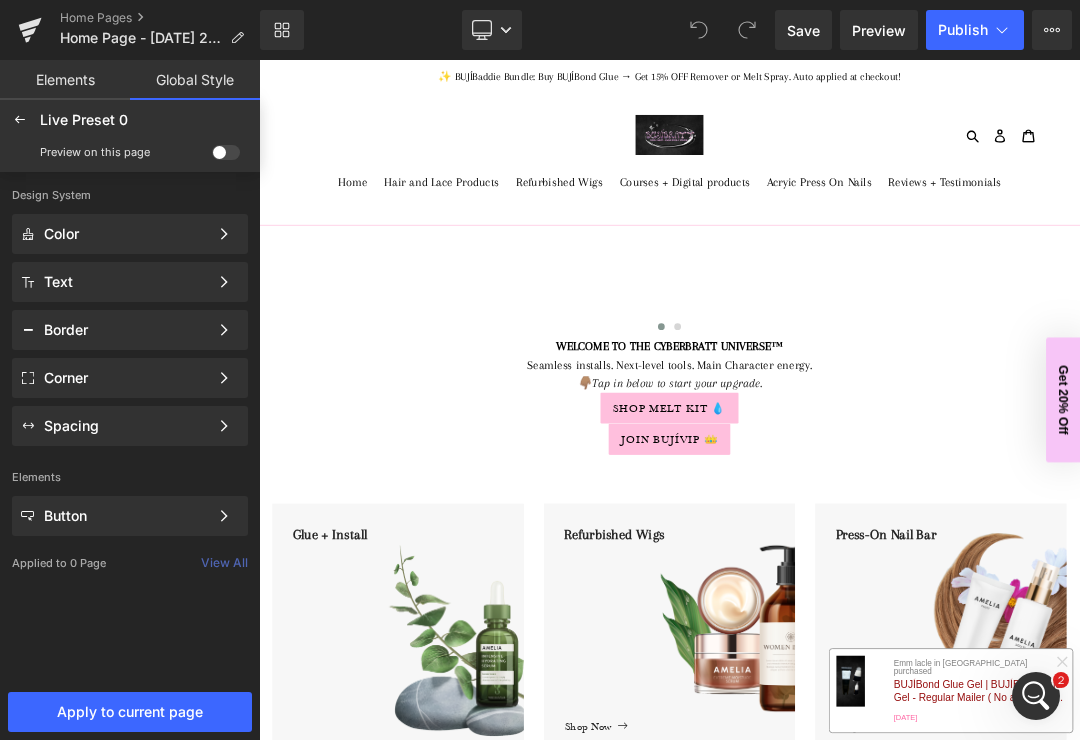 click at bounding box center [20, 120] 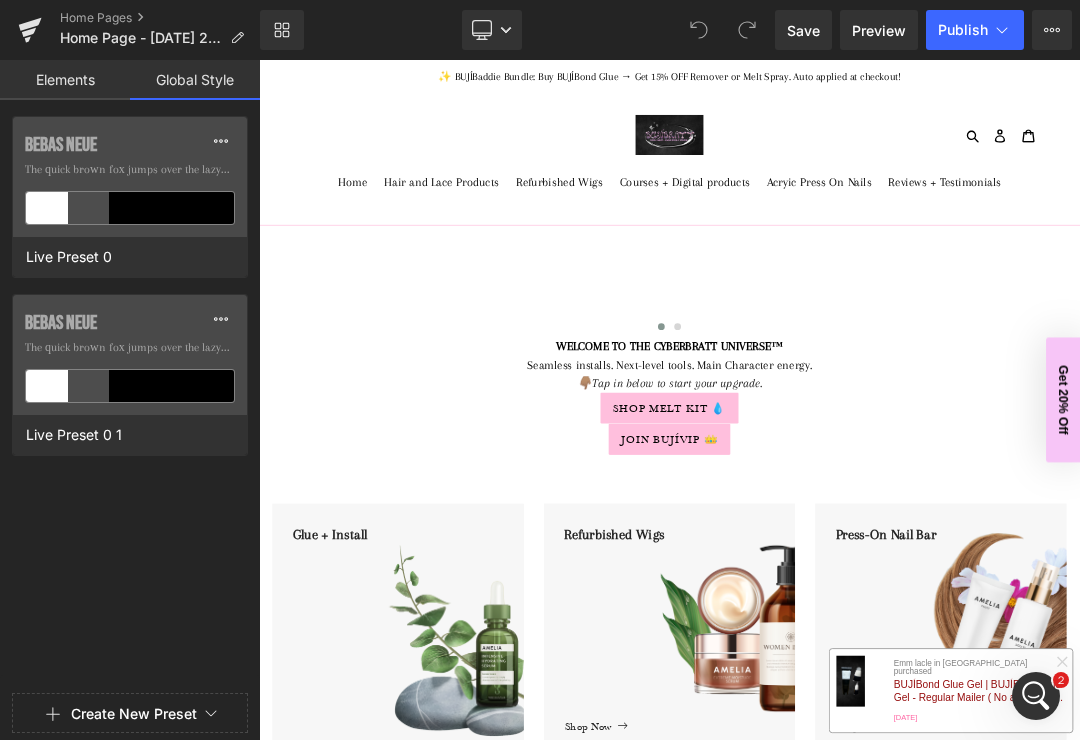 click on "Elements" at bounding box center (65, 80) 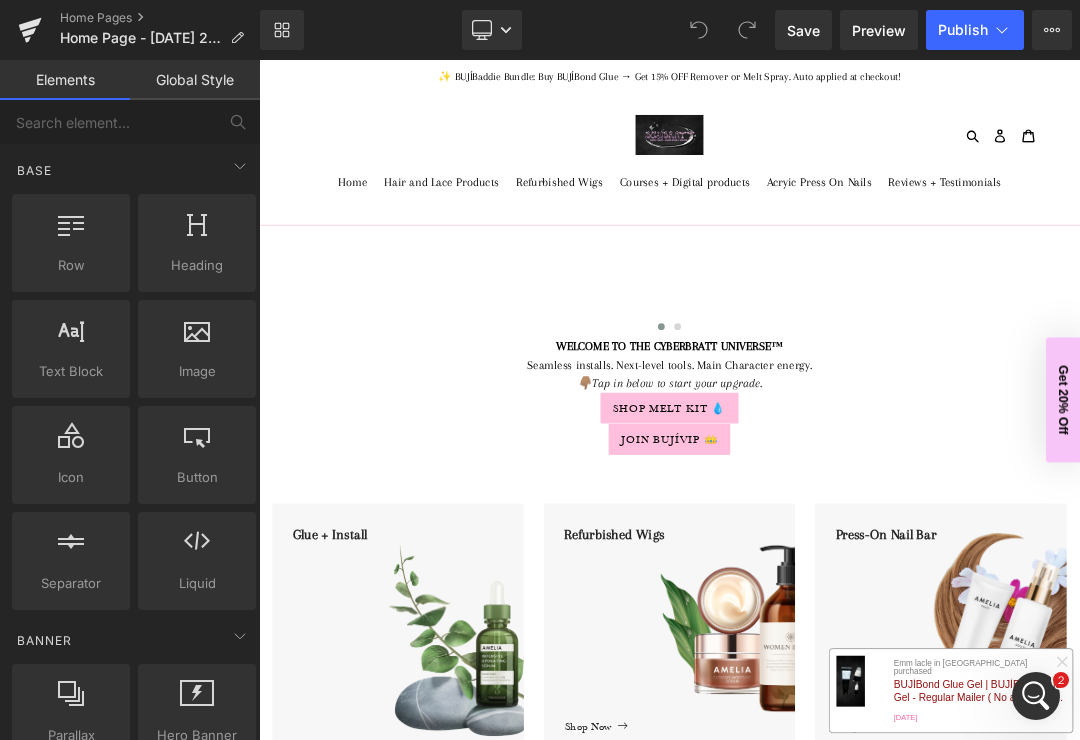 click at bounding box center (1036, 696) 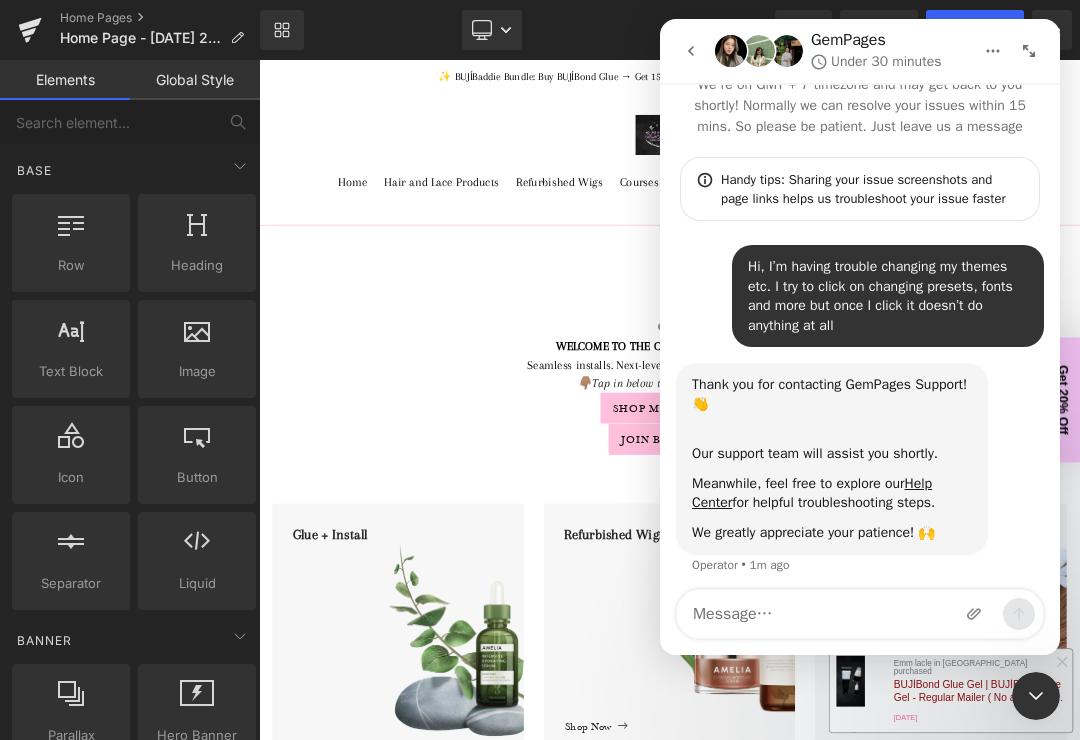 scroll, scrollTop: 26, scrollLeft: 0, axis: vertical 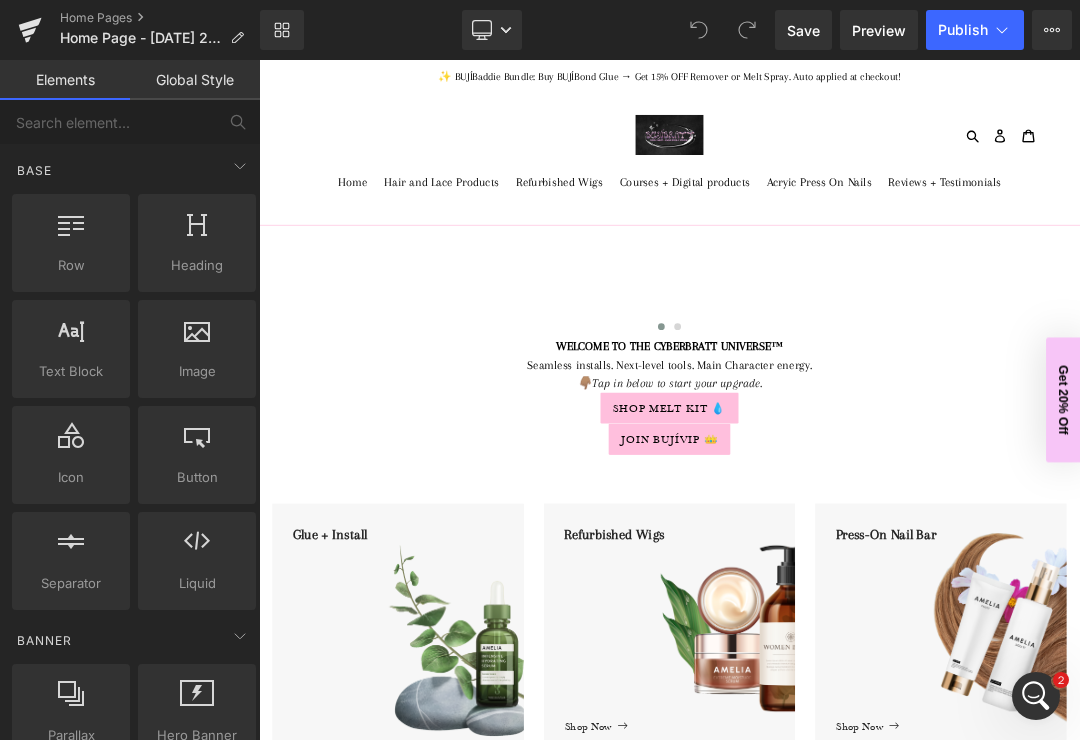 click on "Global Style" at bounding box center [195, 80] 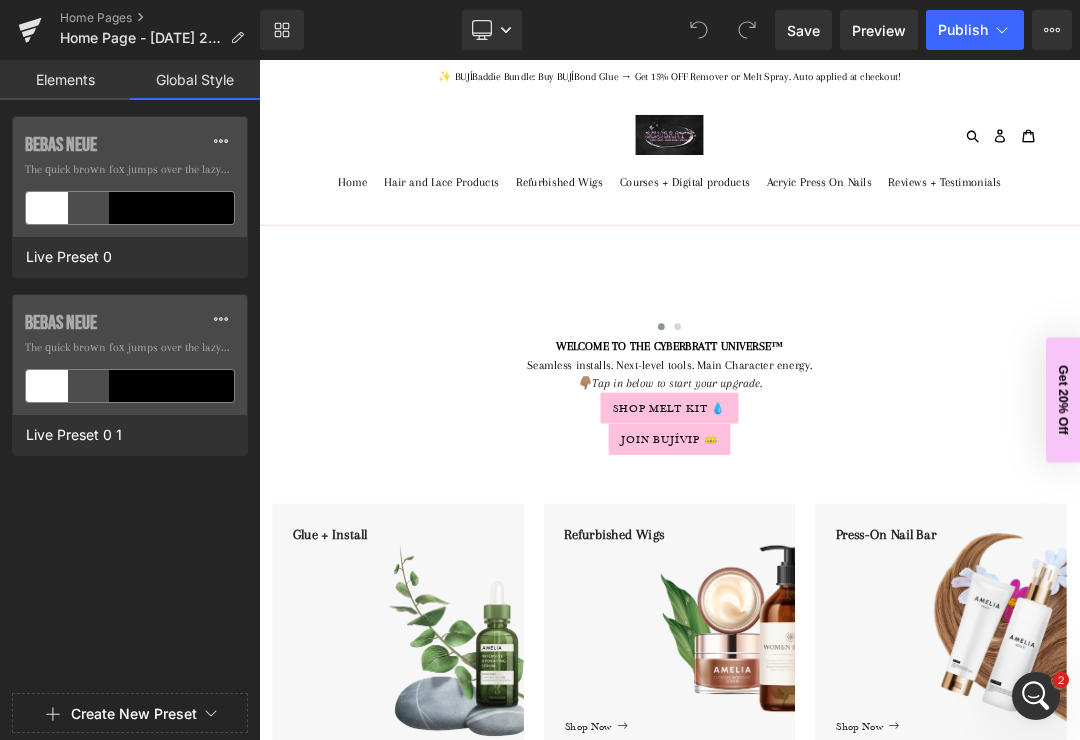 click at bounding box center (47, 208) 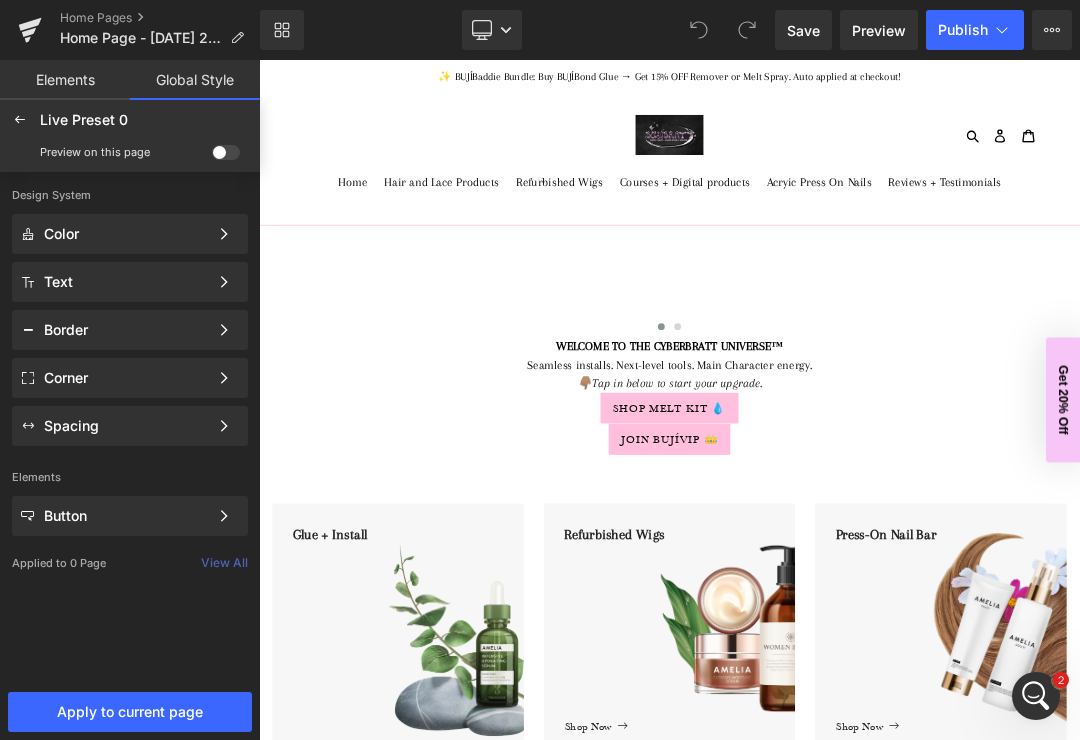 click on "Color" at bounding box center [126, 234] 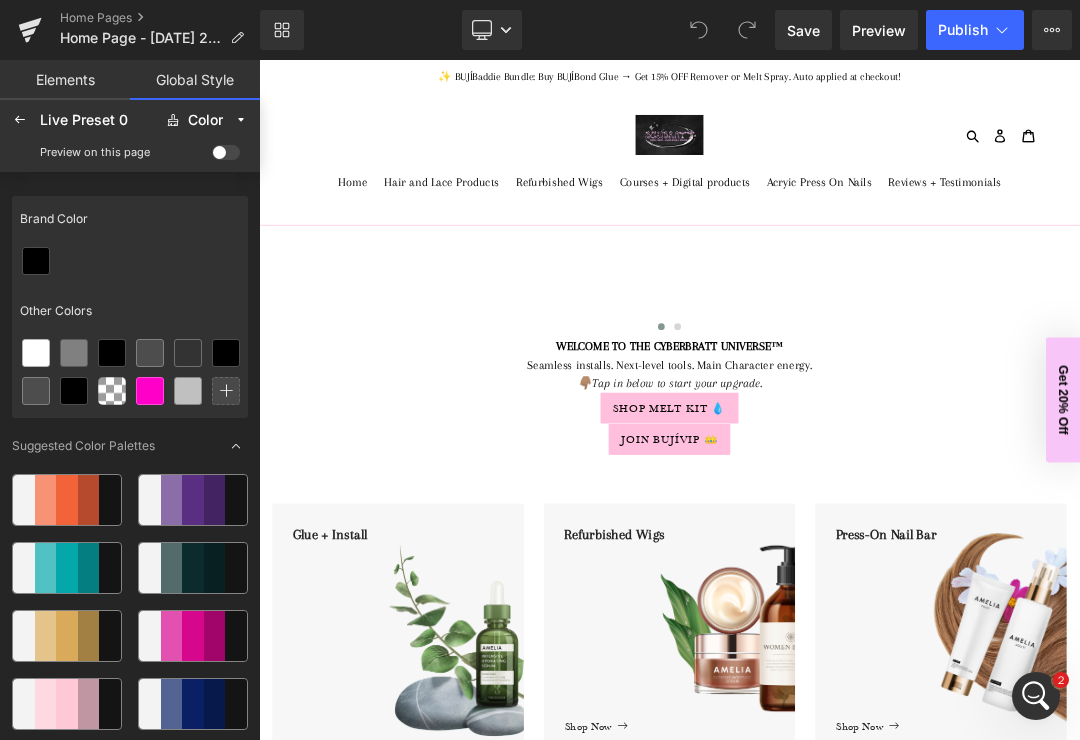 click at bounding box center [20, 120] 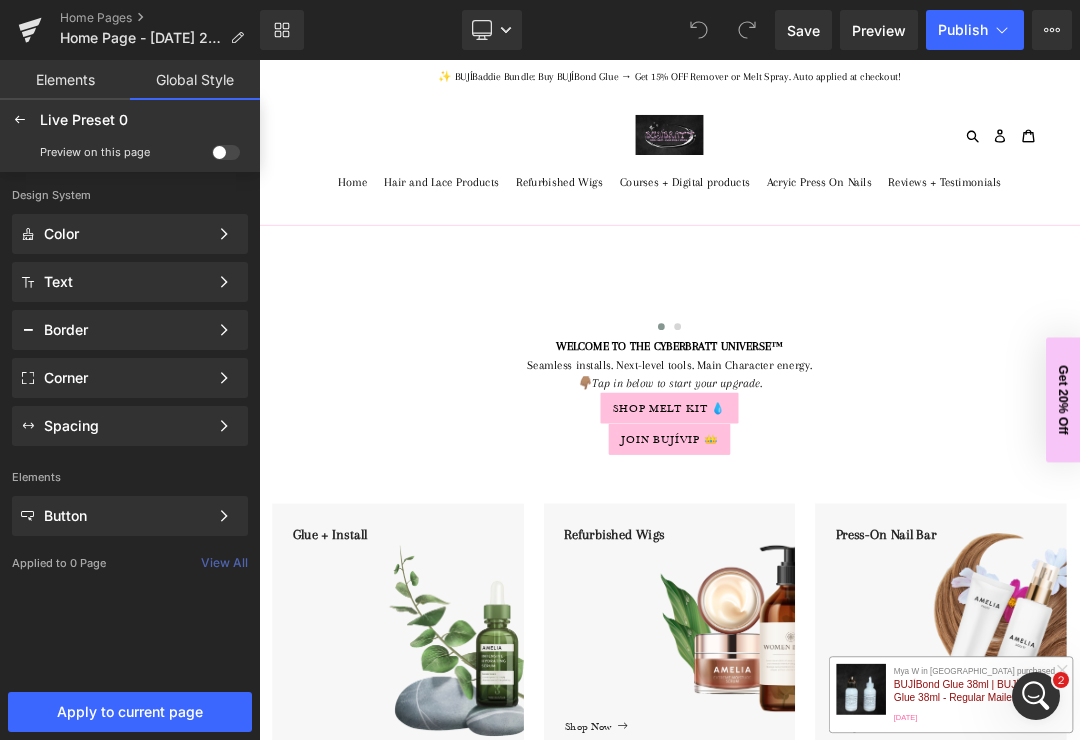 click on "Global Style" at bounding box center (195, 80) 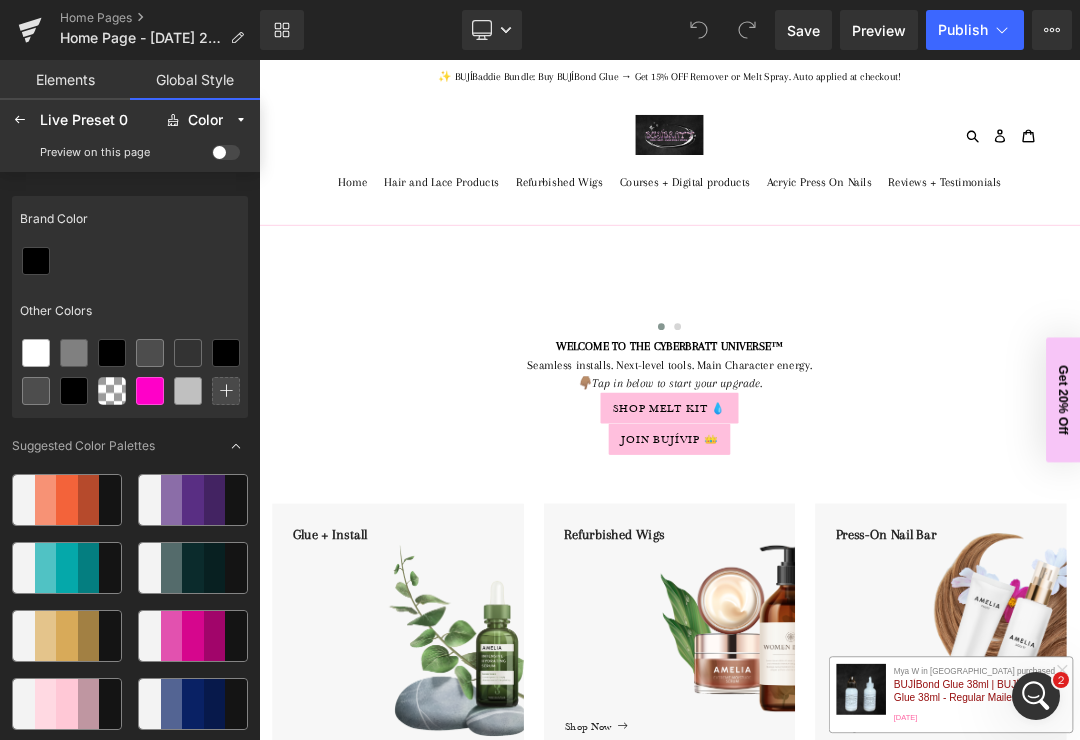 click at bounding box center (20, 120) 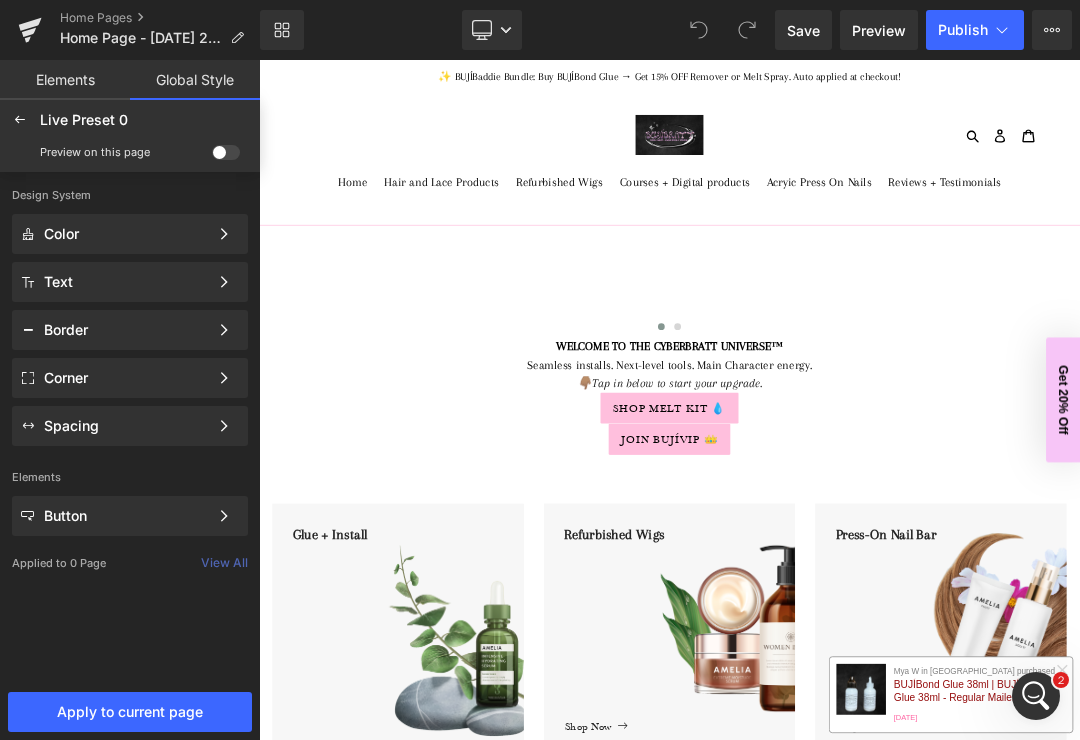 click at bounding box center (20, 120) 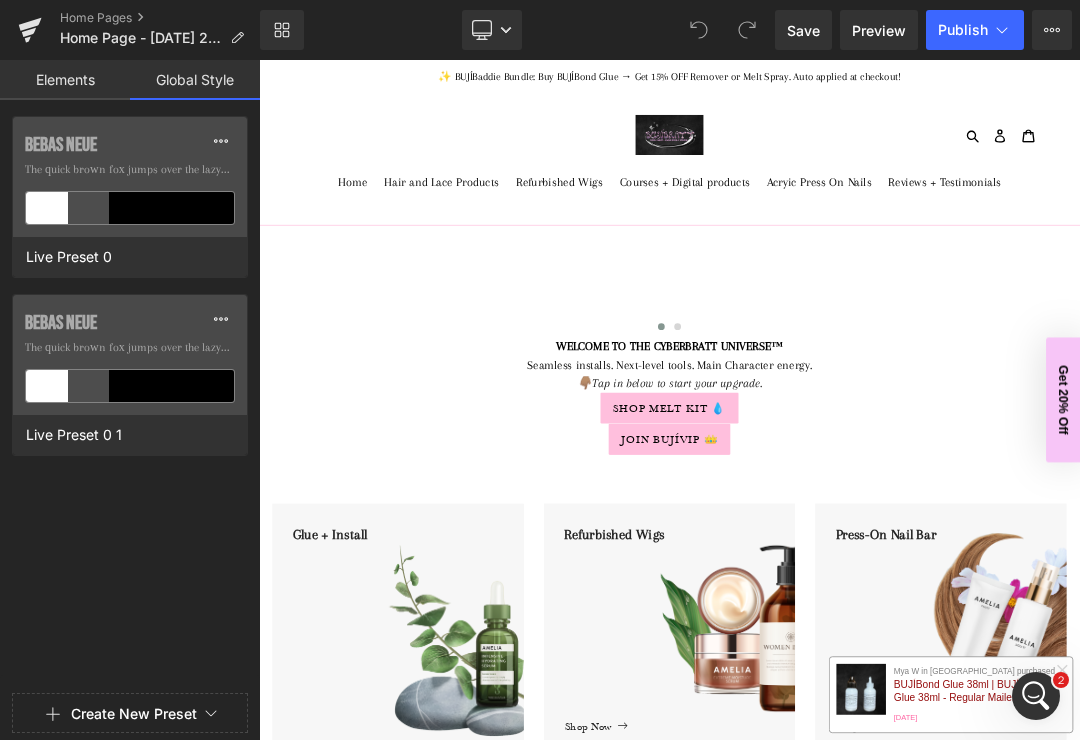 click on "Elements" at bounding box center (65, 80) 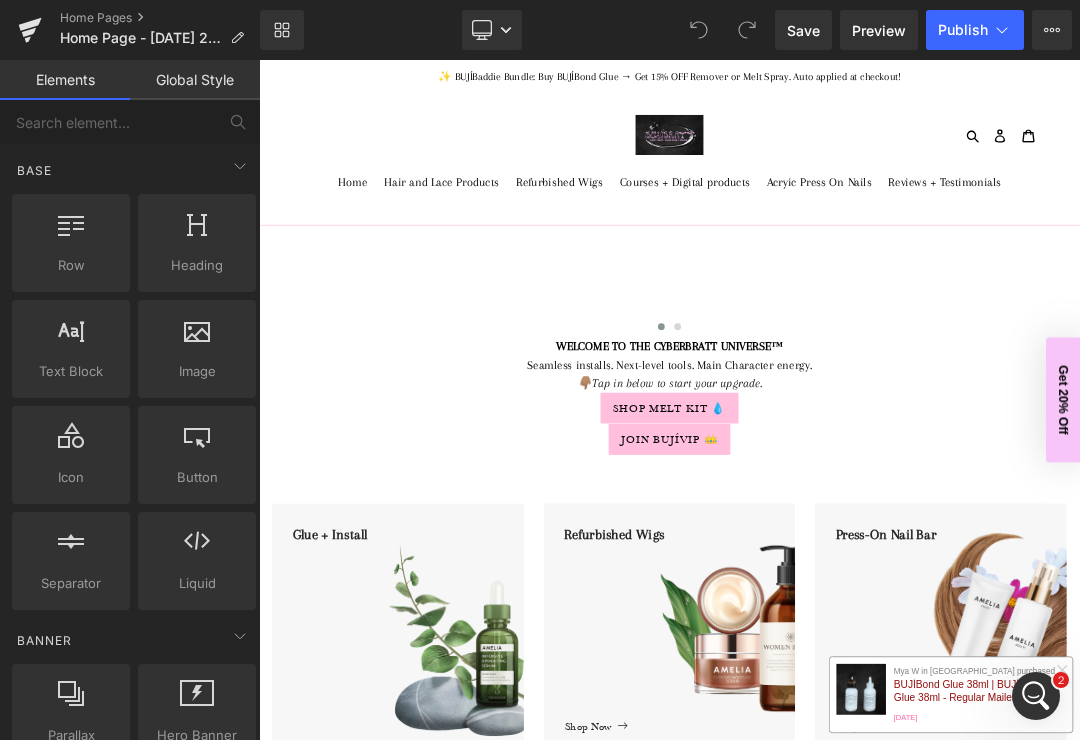 scroll, scrollTop: 0, scrollLeft: 0, axis: both 